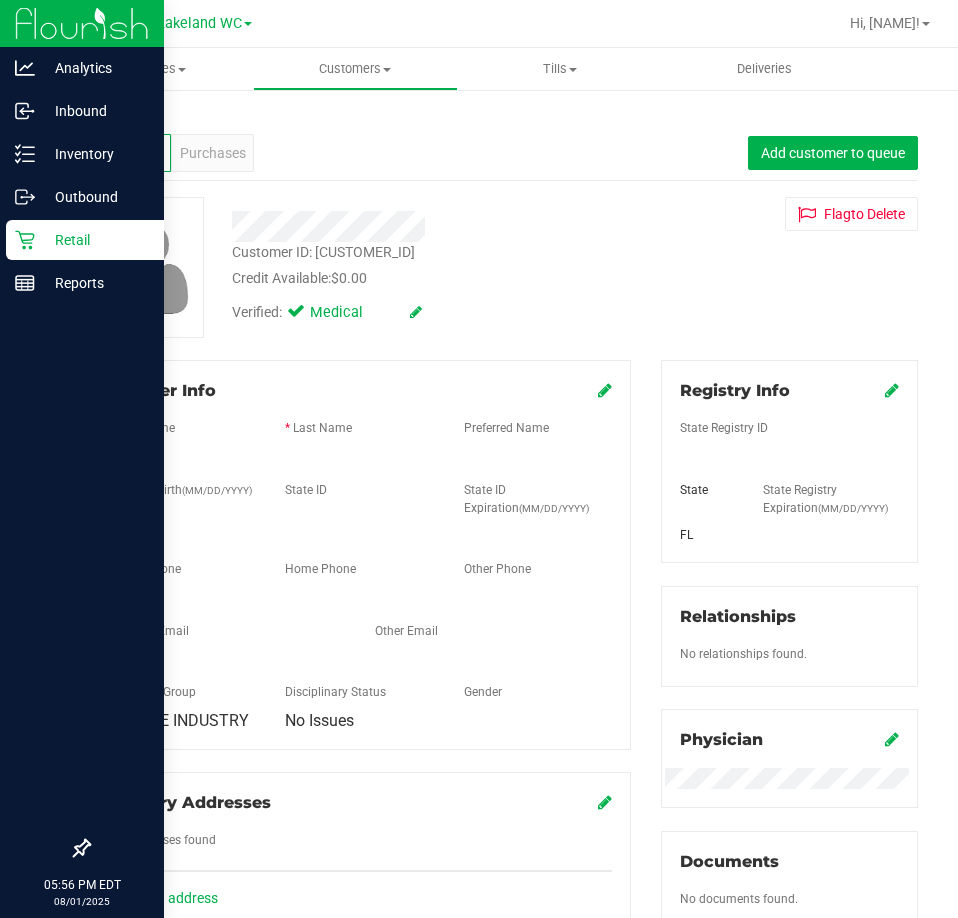 scroll, scrollTop: 0, scrollLeft: 0, axis: both 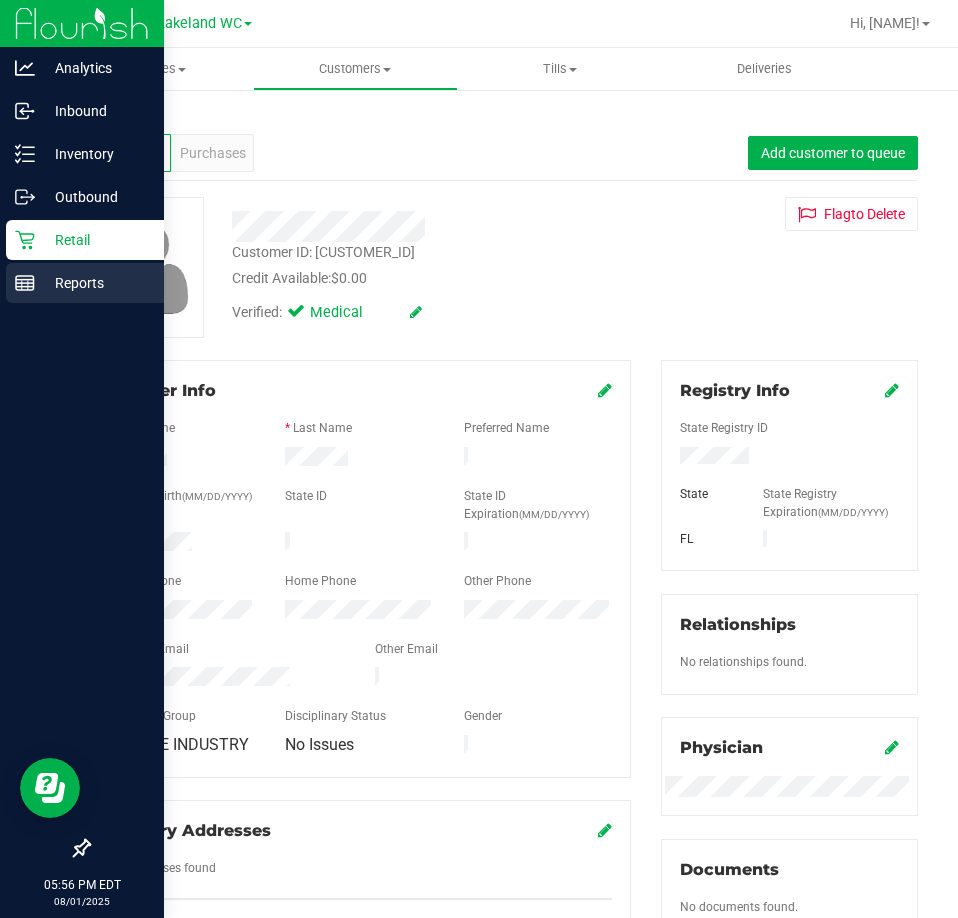 click 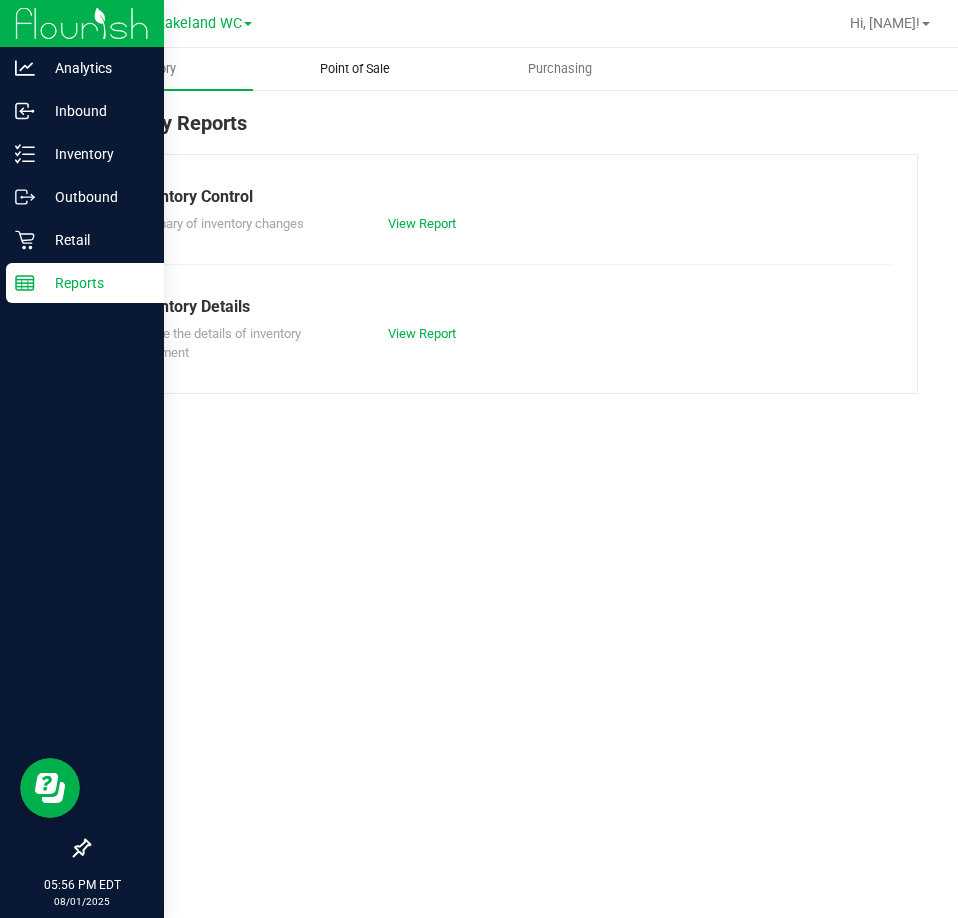 click on "Point of Sale" at bounding box center [355, 69] 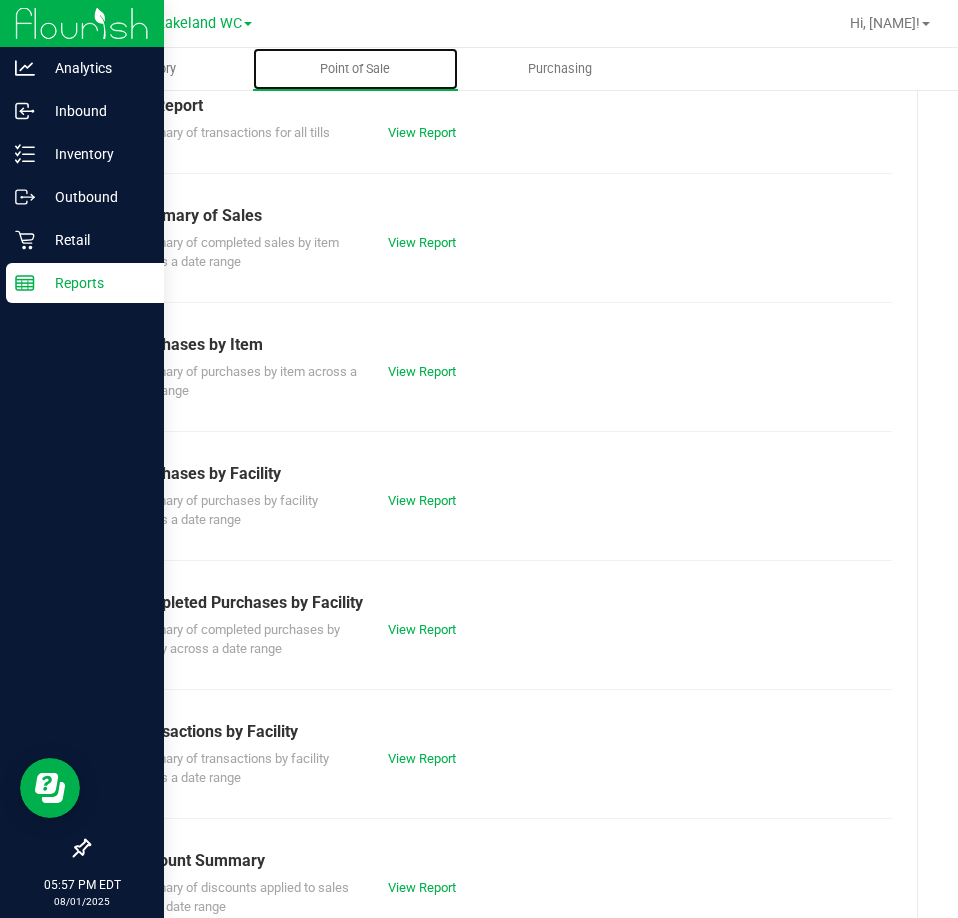 scroll, scrollTop: 0, scrollLeft: 0, axis: both 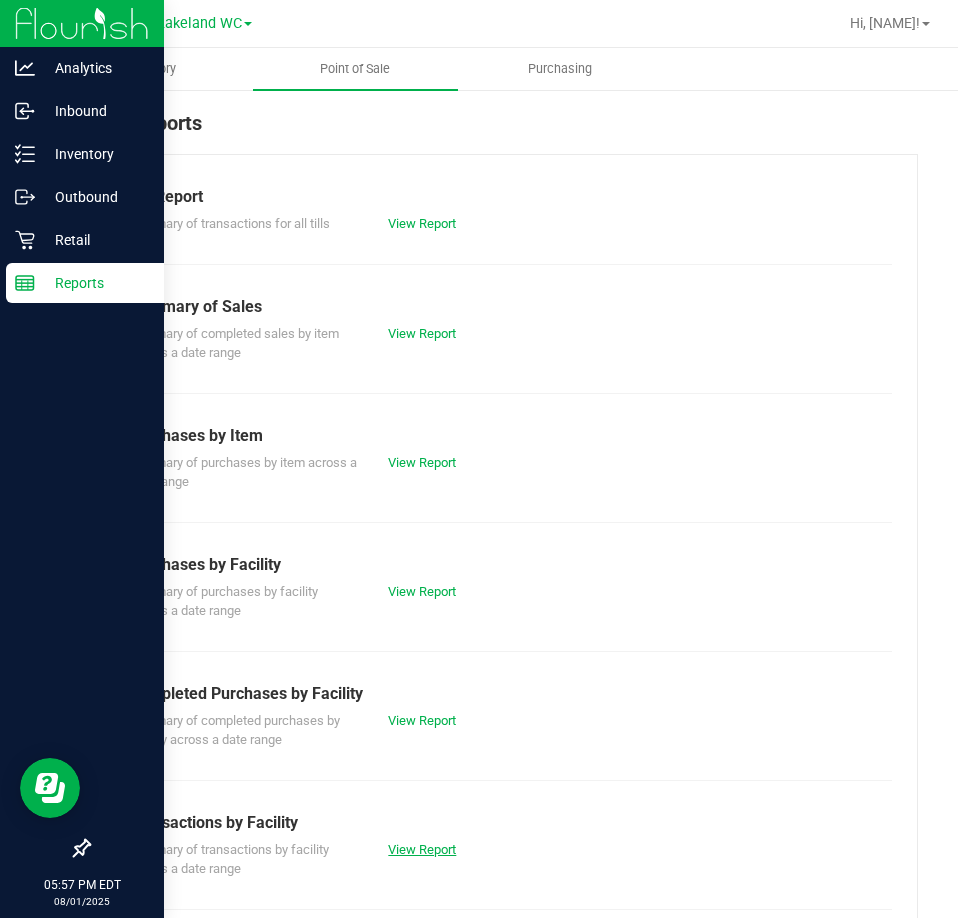 click on "View Report" at bounding box center (422, 849) 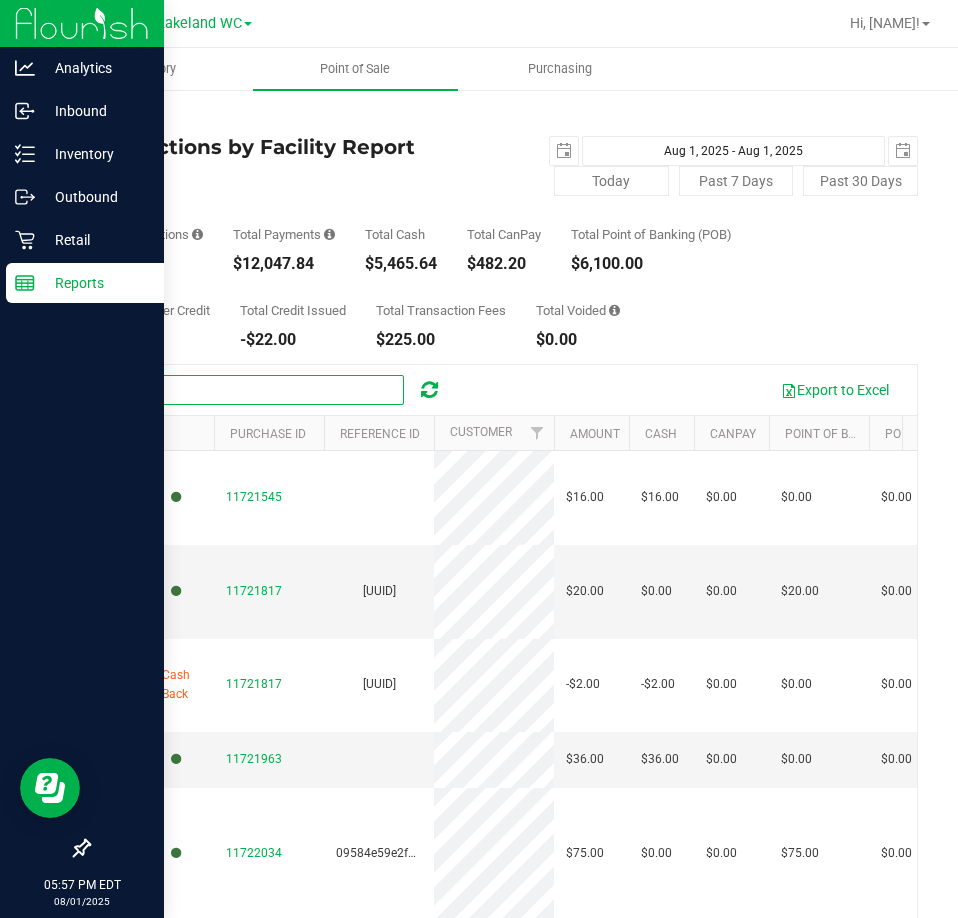 click at bounding box center [254, 390] 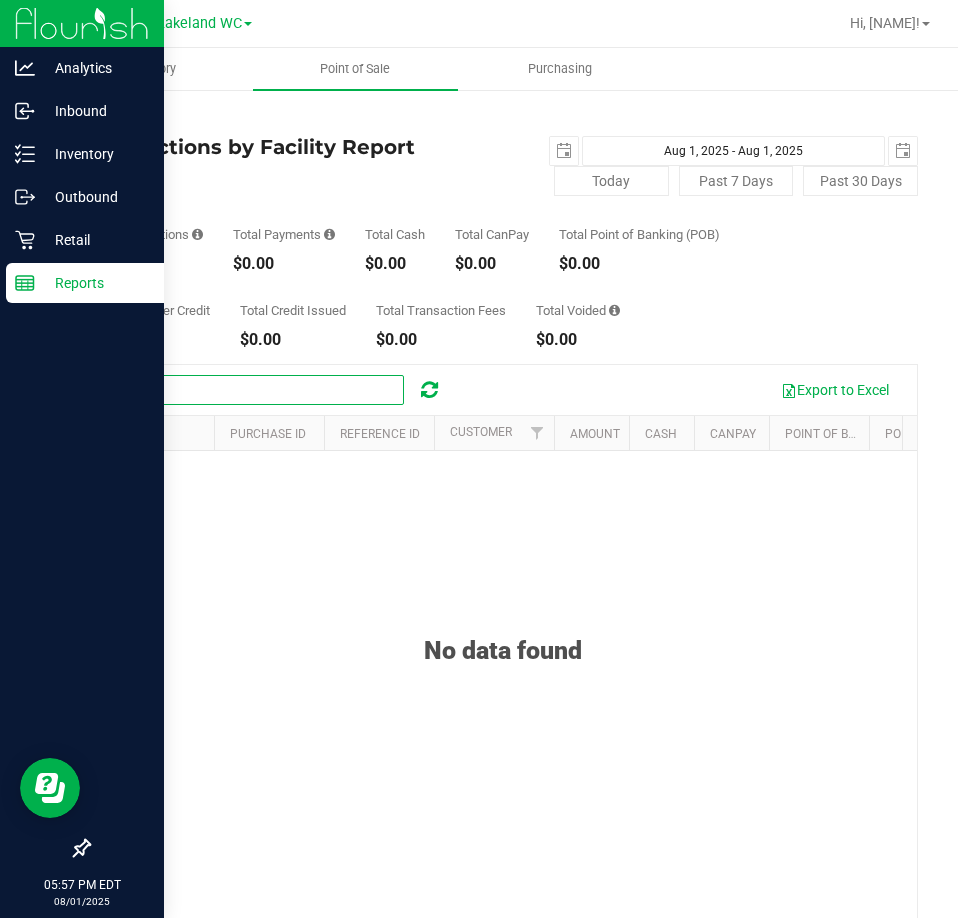 type on "sta" 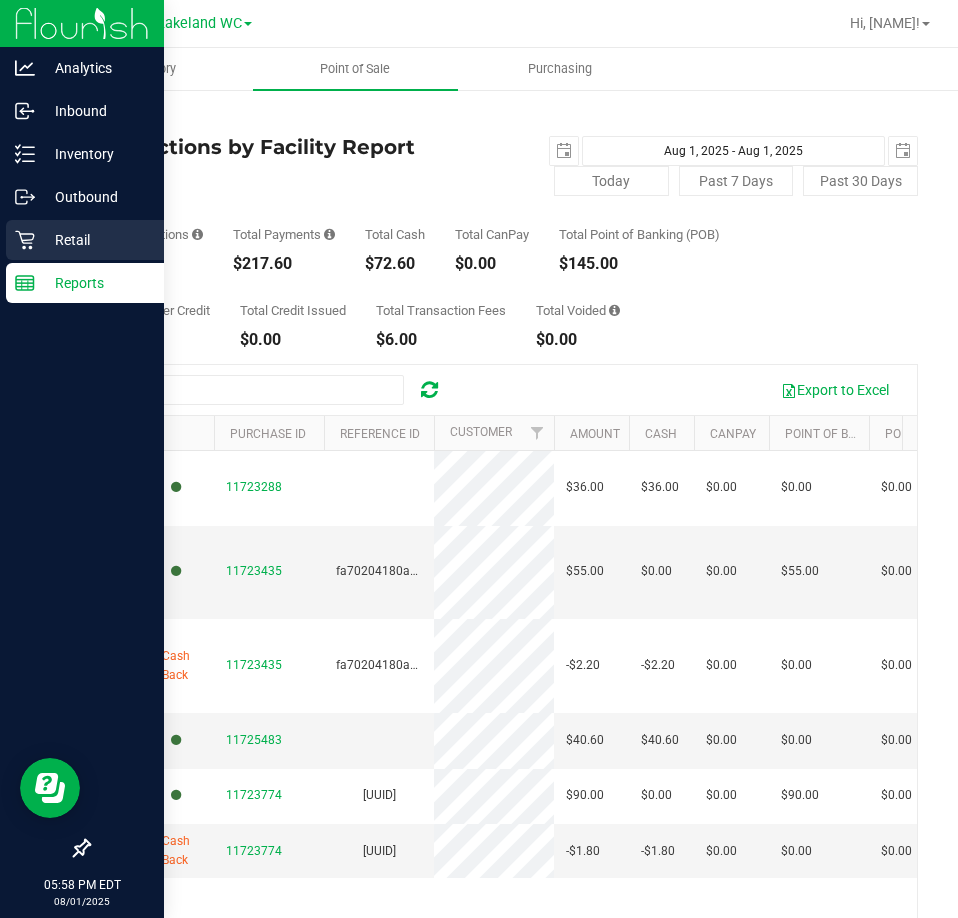 click on "Retail" at bounding box center [95, 240] 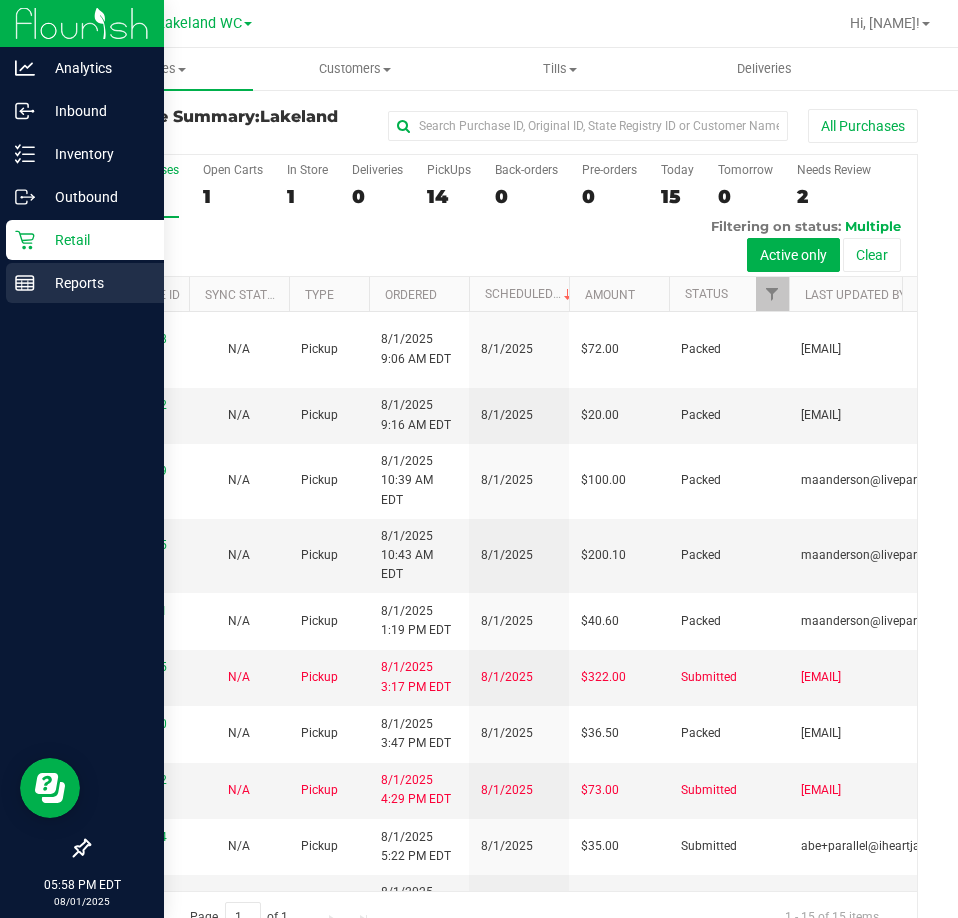 click 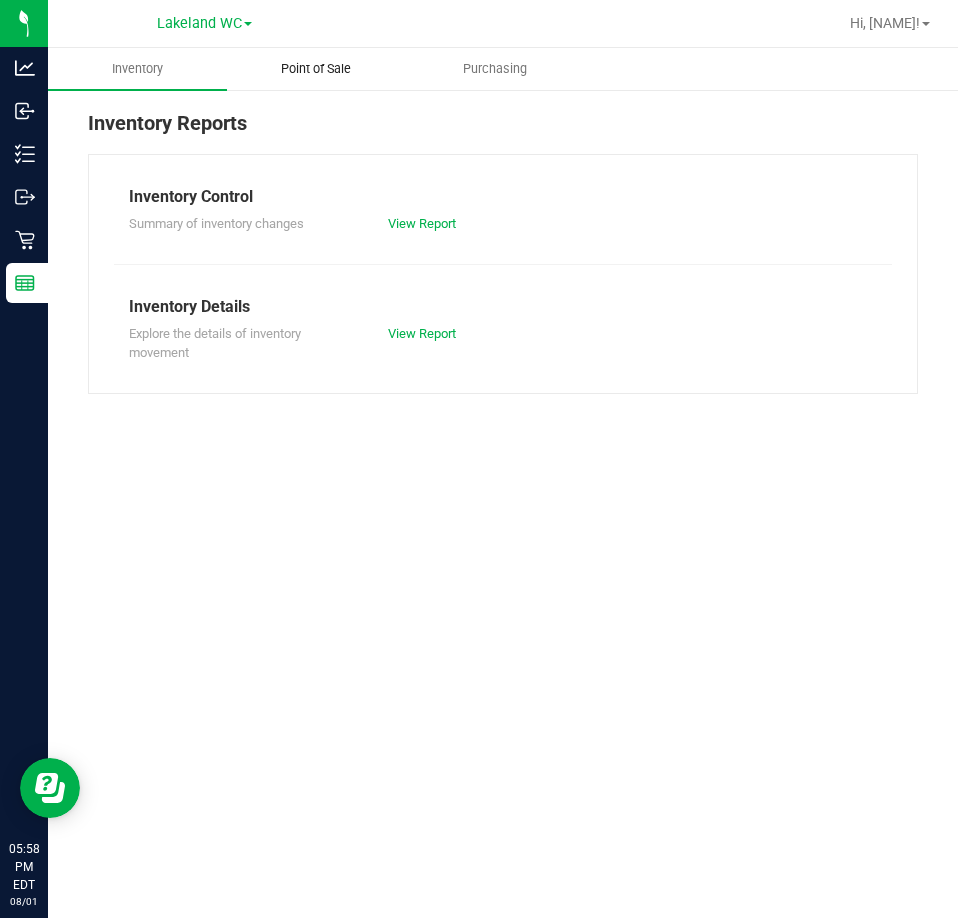 click on "Point of Sale" at bounding box center [316, 69] 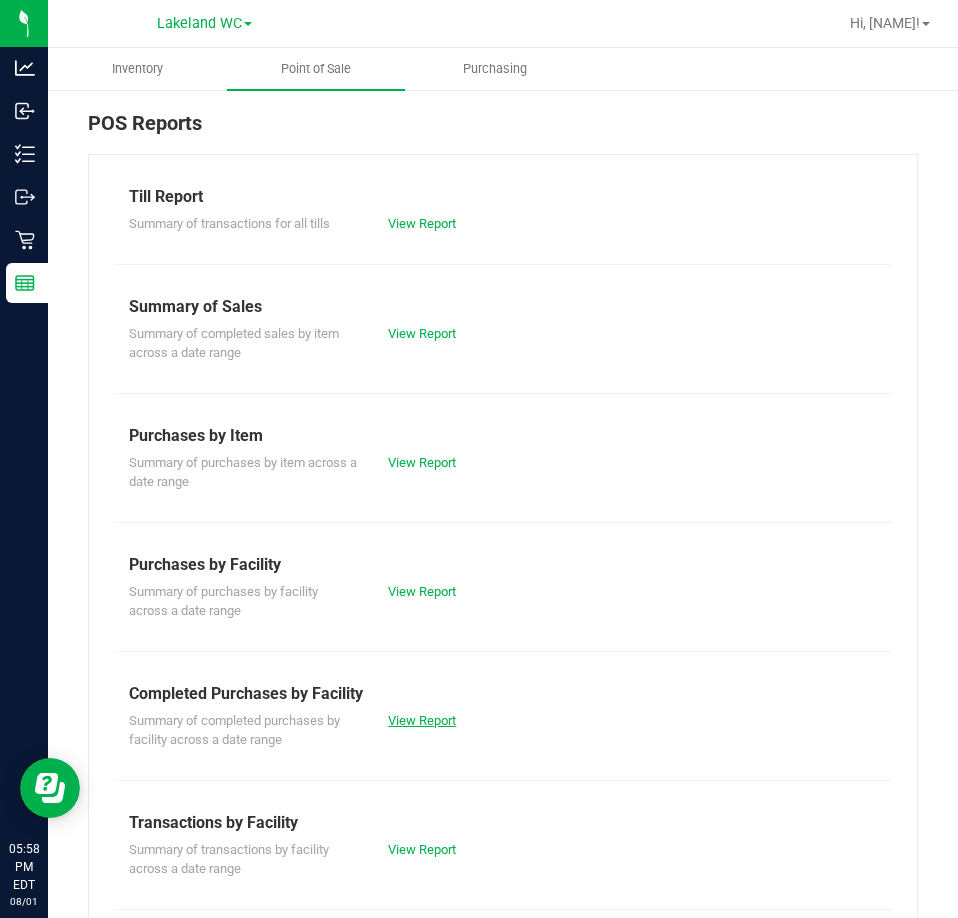 click on "View Report" at bounding box center [422, 720] 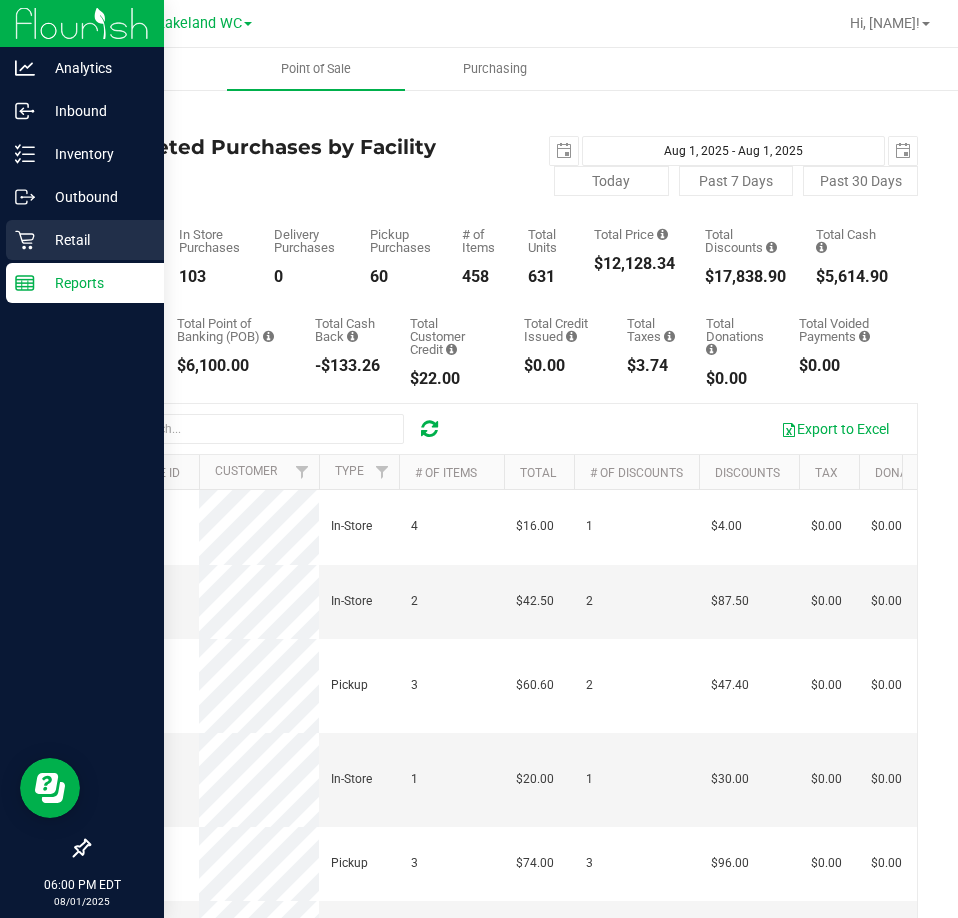 click on "Retail" at bounding box center [95, 240] 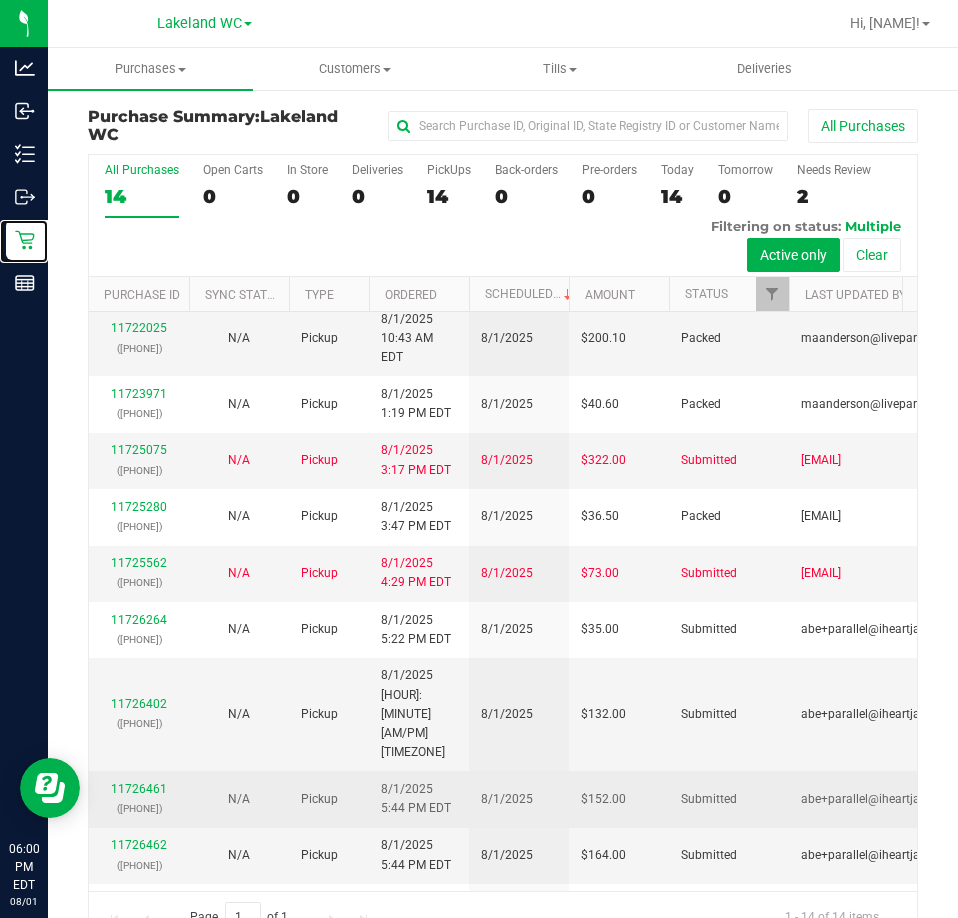 scroll, scrollTop: 0, scrollLeft: 0, axis: both 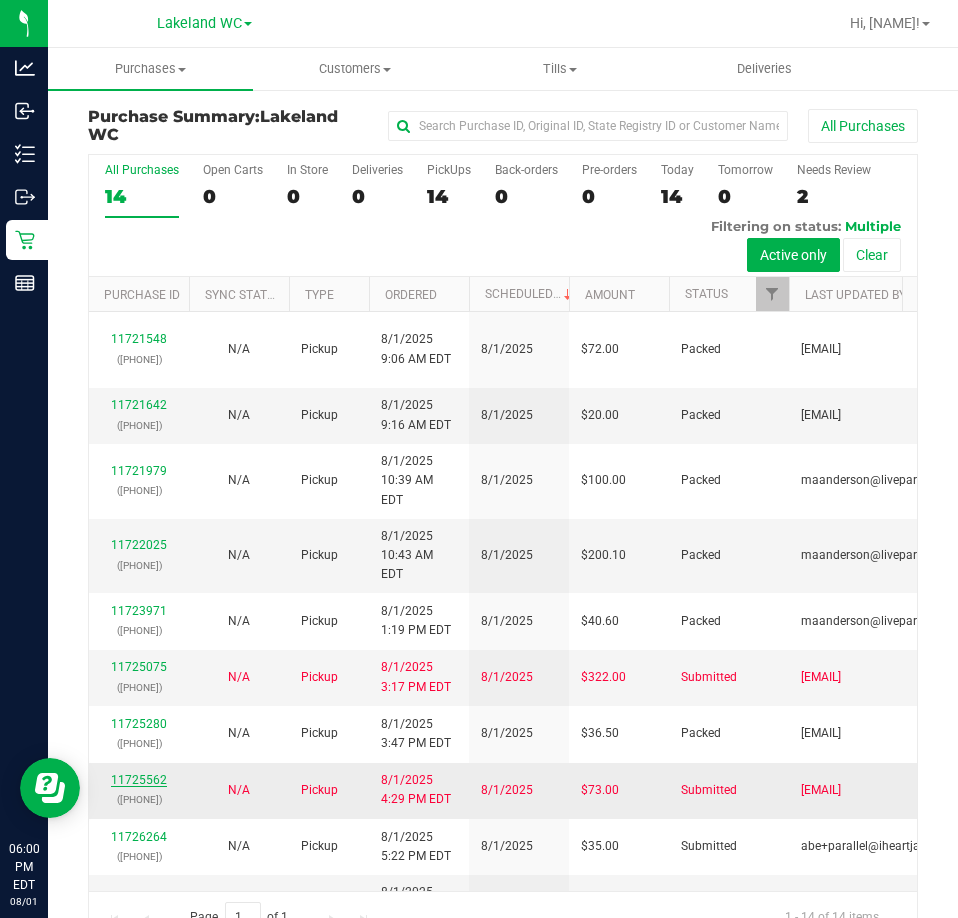 click on "11725562" at bounding box center (139, 780) 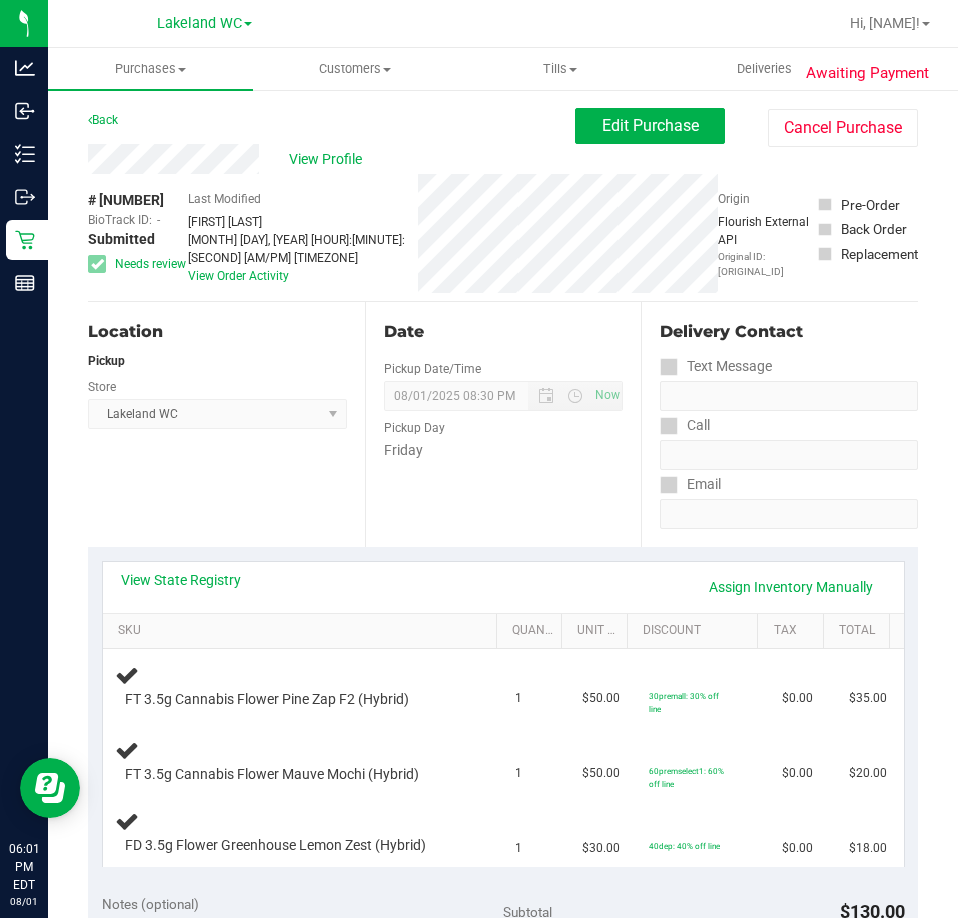 click on "Date
Pickup Date/Time
08/01/2025
Now
08/01/2025 08:30 PM
Now
Pickup Day
Friday" at bounding box center (503, 424) 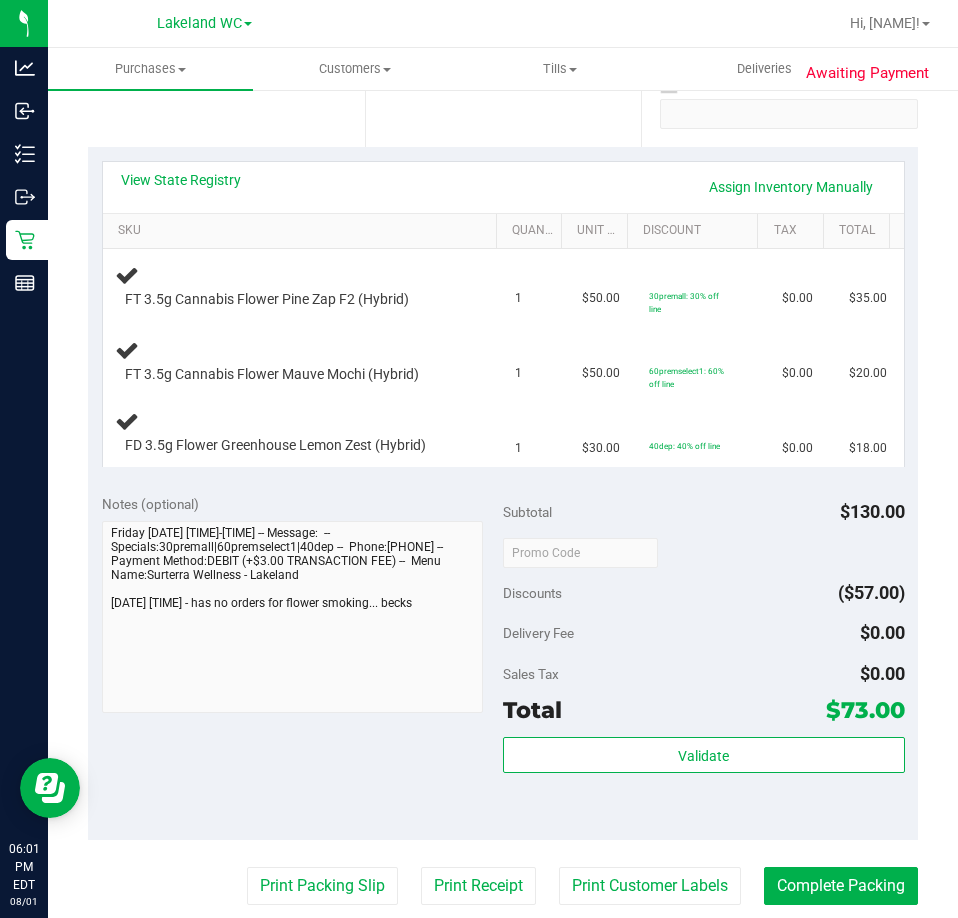 scroll, scrollTop: 200, scrollLeft: 0, axis: vertical 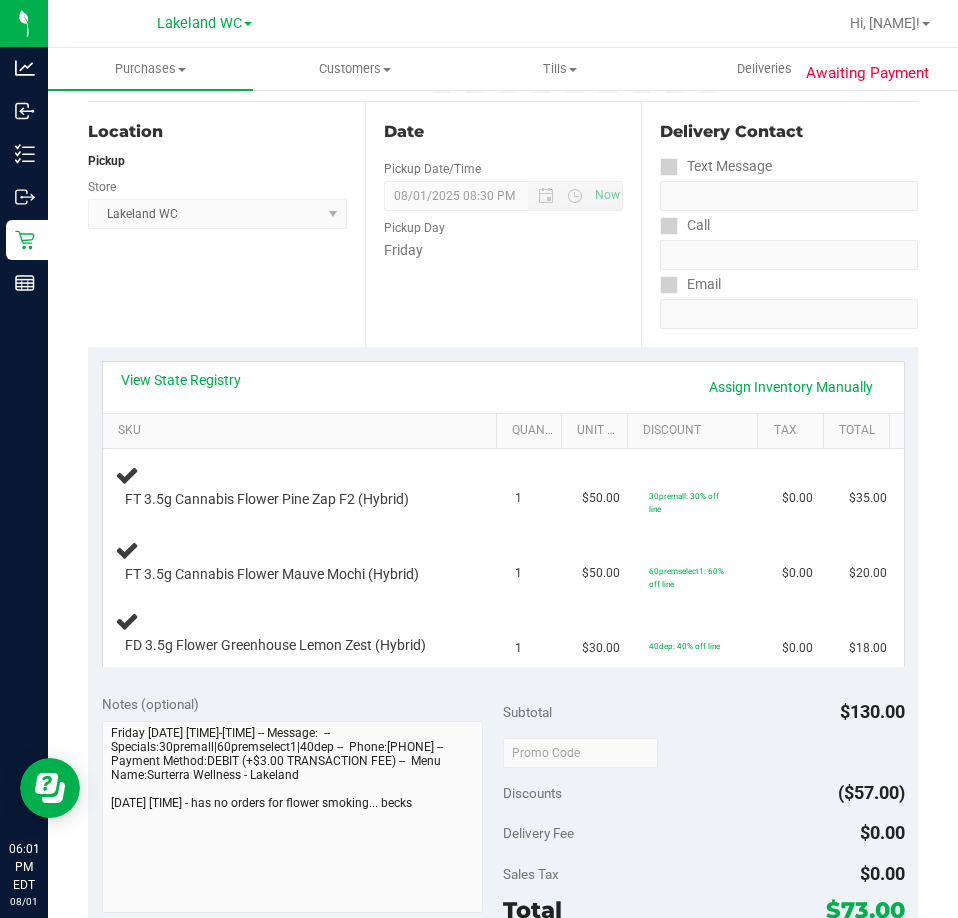 click on "View State Registry
Assign Inventory Manually" at bounding box center [503, 387] 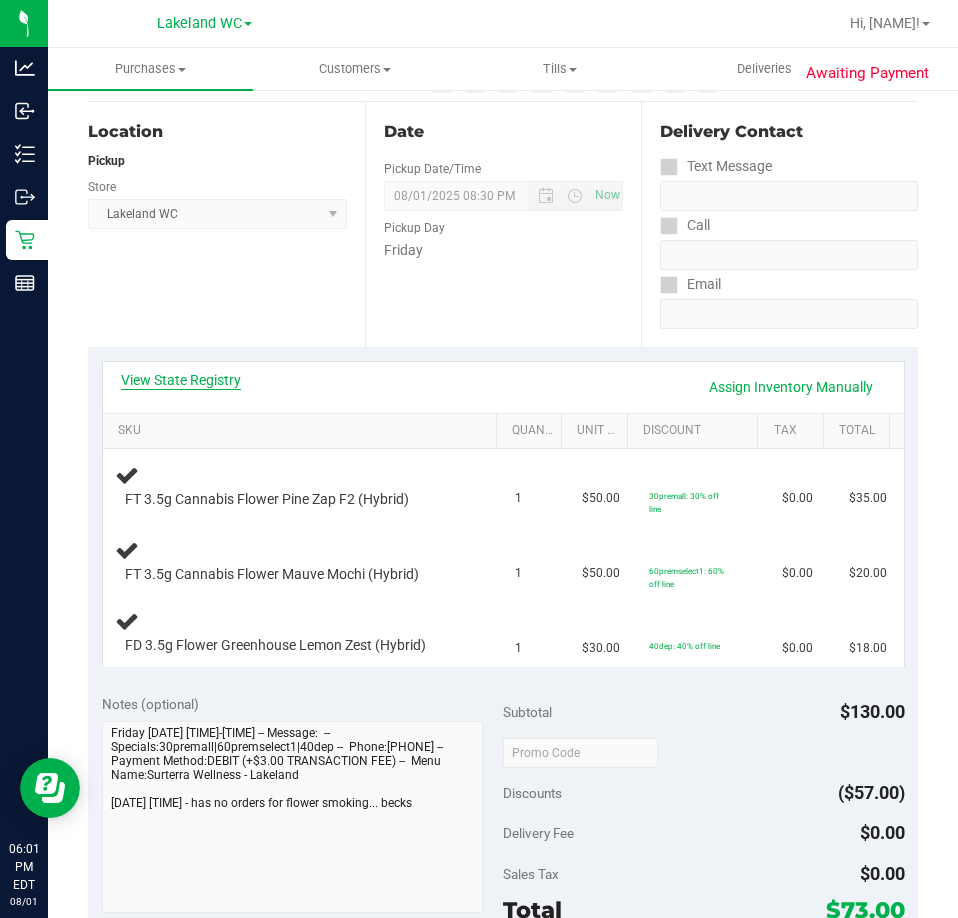 click on "View State Registry" at bounding box center (181, 380) 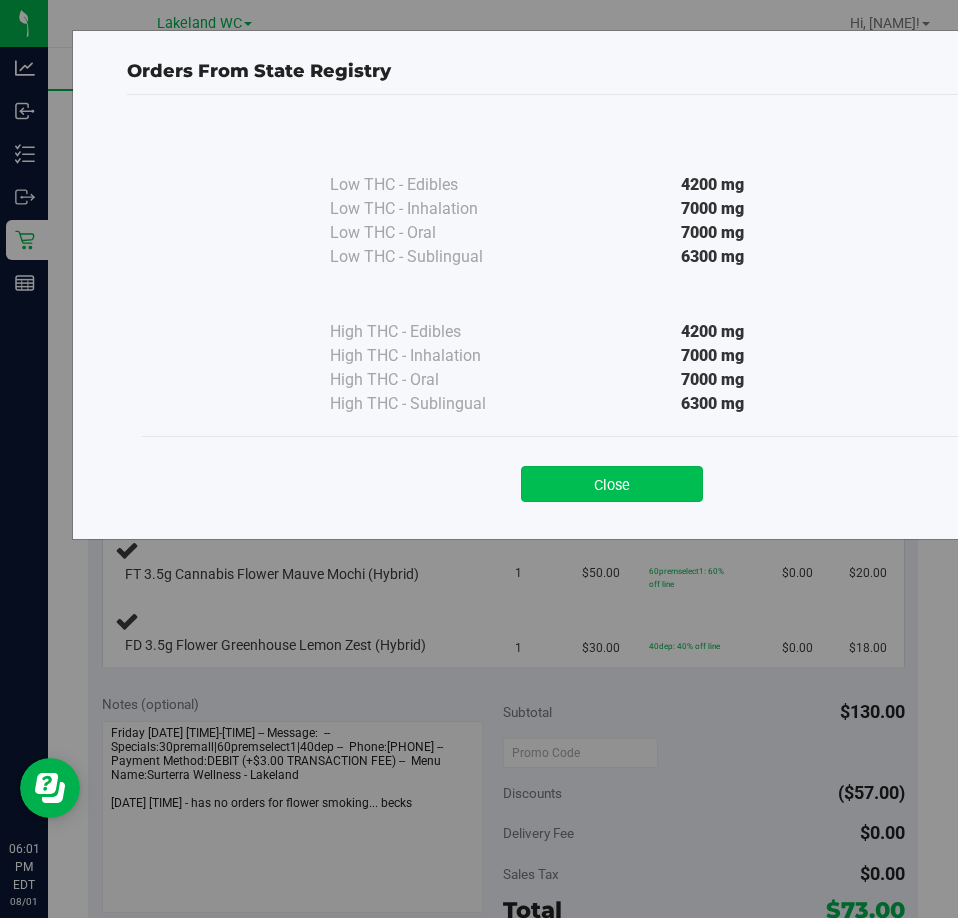 click on "Close" at bounding box center (612, 484) 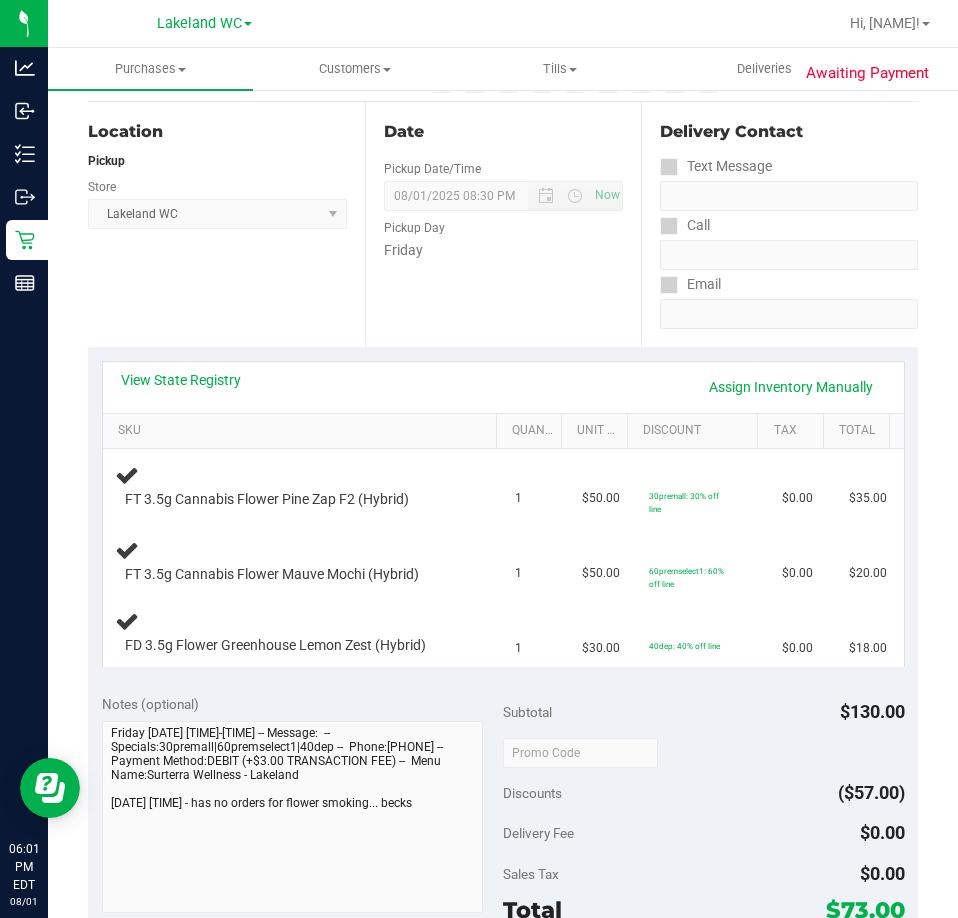 click on "Location
Pickup
Store
Lakeland WC Select Store Bonita Springs WC Boynton Beach WC Bradenton WC Brandon WC Brooksville WC Call Center Clermont WC Crestview WC Deerfield Beach WC Delray Beach WC Deltona WC Ft Walton Beach WC Ft. Lauderdale WC Ft. Myers WC Gainesville WC Jax Atlantic WC JAX DC REP Jax WC Key West WC Lakeland WC Largo WC Lehigh Acres DC REP Merritt Island WC Miami 72nd WC Miami Beach WC Miami Dadeland WC Miramar DC REP New Port Richey WC North Palm Beach WC North Port WC Ocala WC Orange Park WC Orlando Colonial WC Orlando DC REP Orlando WC Oviedo WC Palm Bay WC Palm Coast WC Panama City WC Pensacola WC Port Orange WC Port St. Lucie WC Sebring WC South Tampa WC St. Pete WC Summerfield WC Tallahassee DC REP Tallahassee WC Tampa DC Testing Tampa Warehouse Tampa WC TX Austin DC TX Plano Retail WPB DC WPB WC" at bounding box center [226, 224] 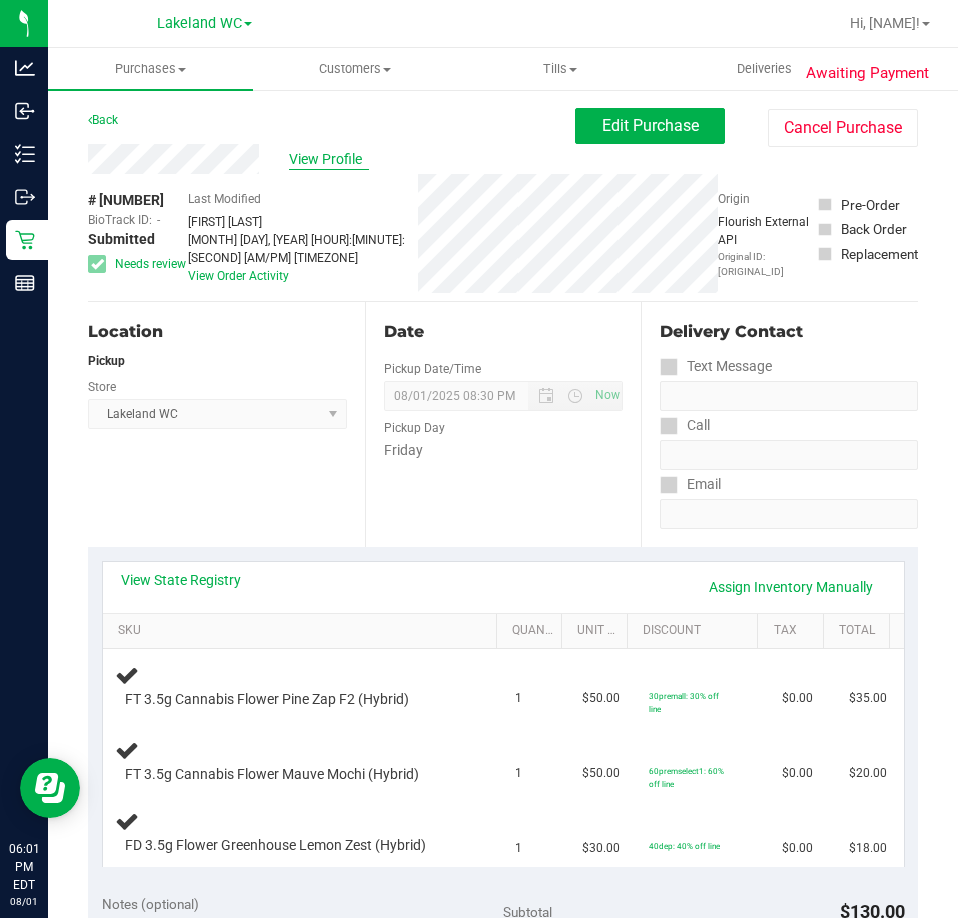 click on "View Profile" at bounding box center [329, 159] 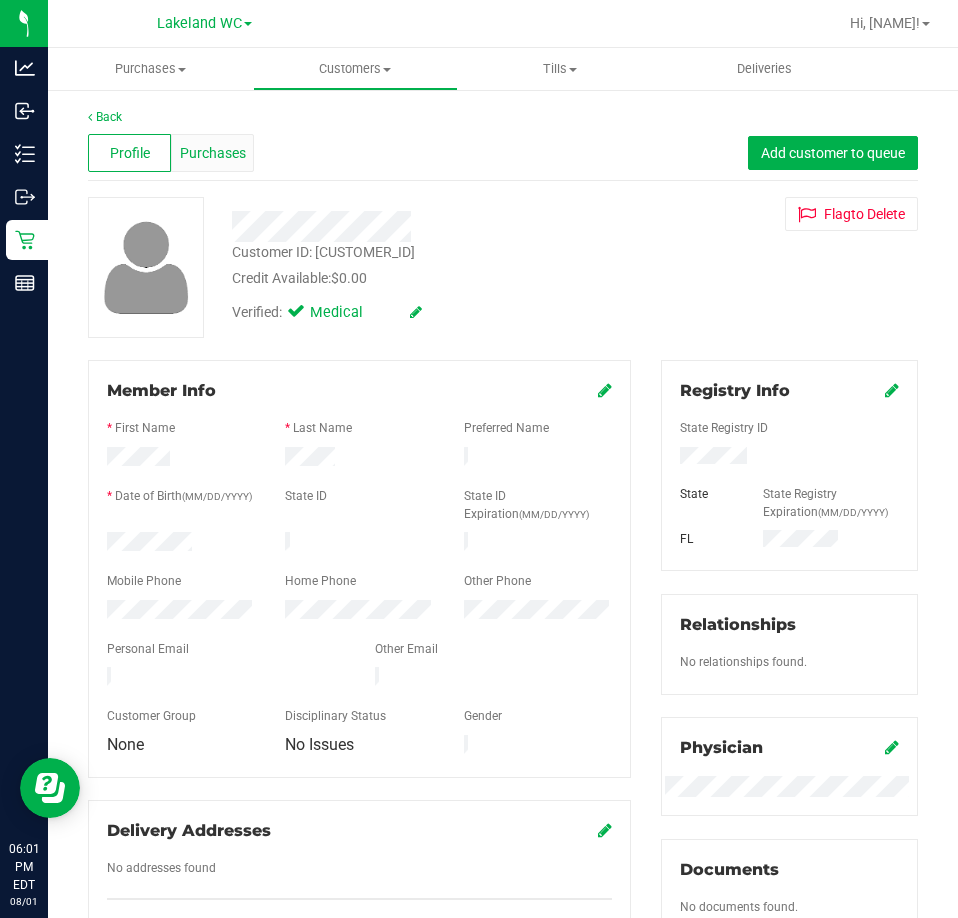 click on "Purchases" at bounding box center (212, 153) 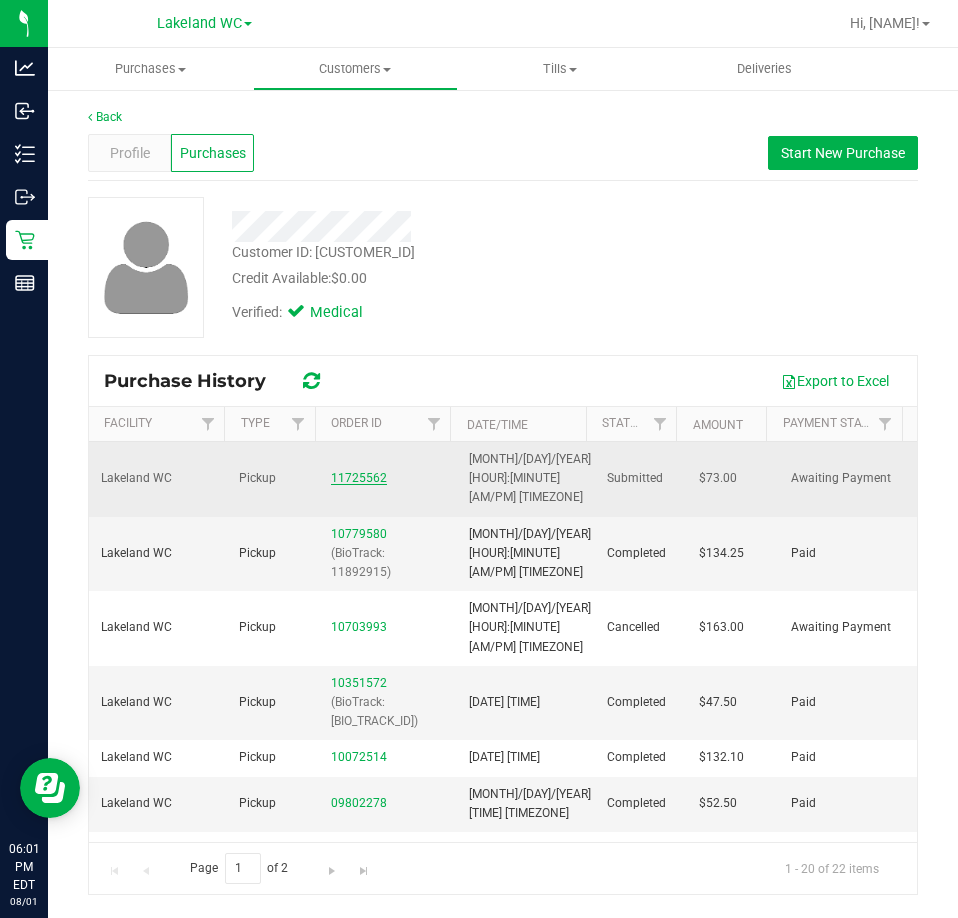 click on "11725562" at bounding box center (359, 478) 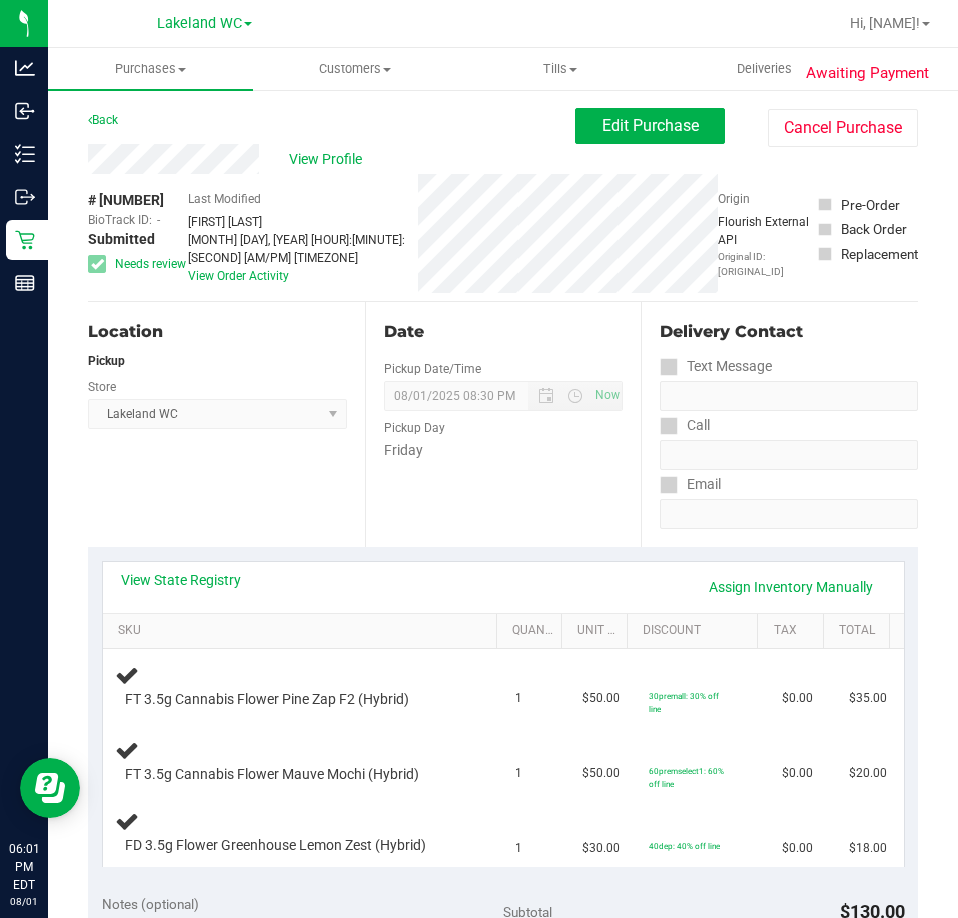 click on "Date
Pickup Date/Time
08/01/2025
Now
08/01/2025 08:30 PM
Now
Pickup Day
Friday" at bounding box center (503, 424) 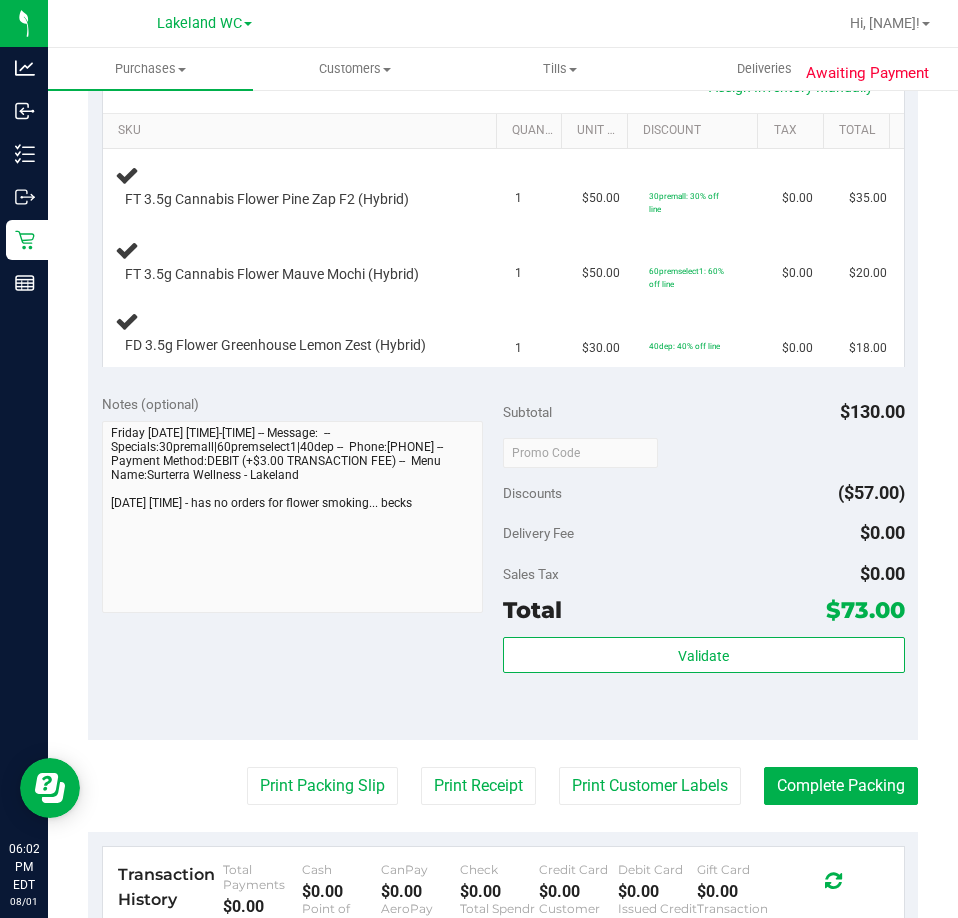 scroll, scrollTop: 0, scrollLeft: 0, axis: both 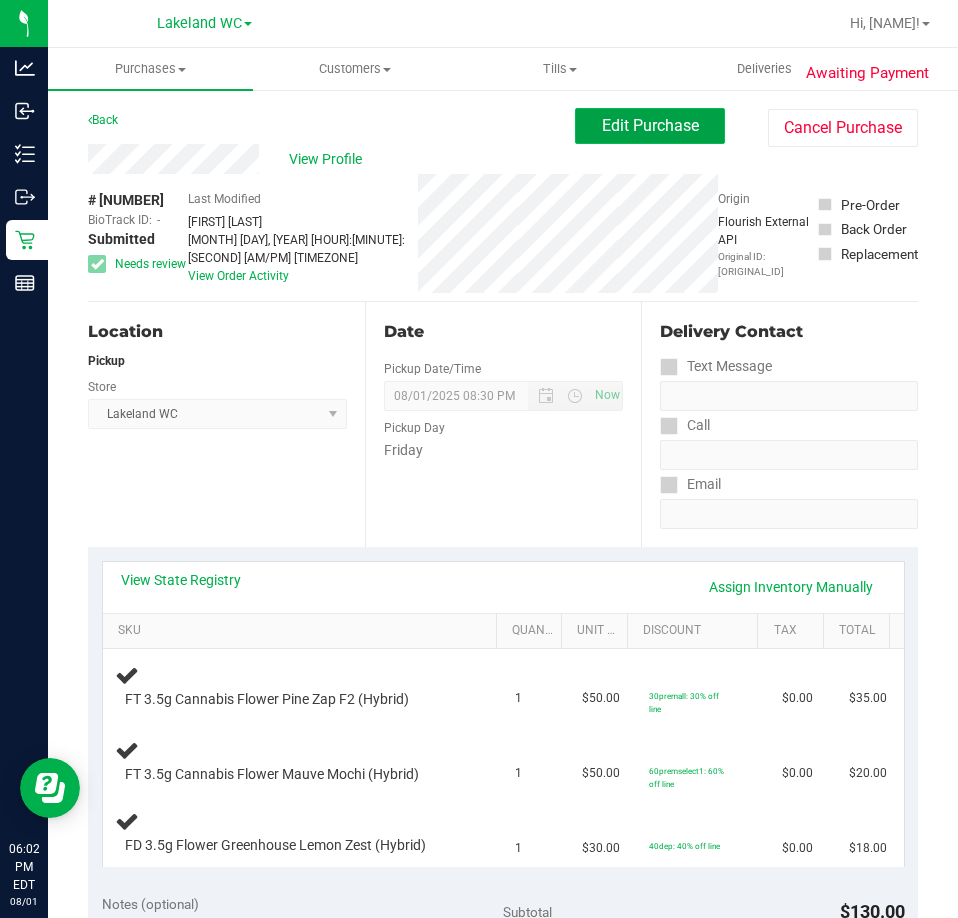 click on "Edit Purchase" at bounding box center (650, 125) 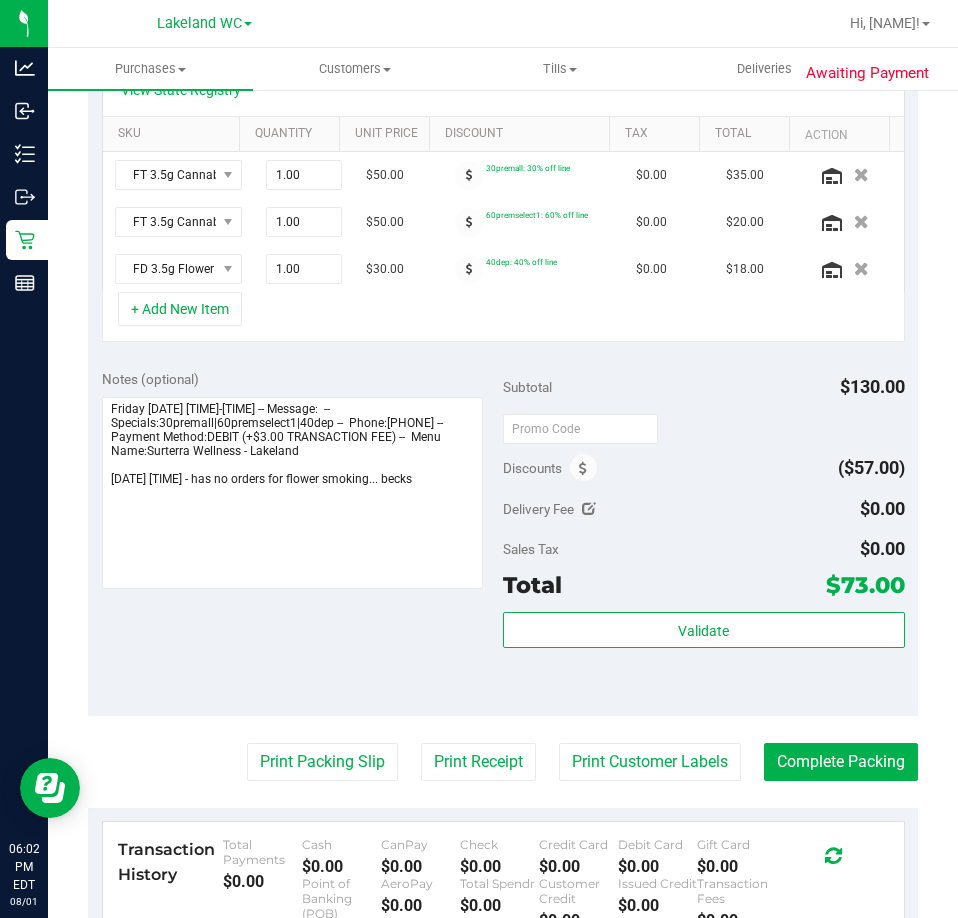scroll, scrollTop: 500, scrollLeft: 0, axis: vertical 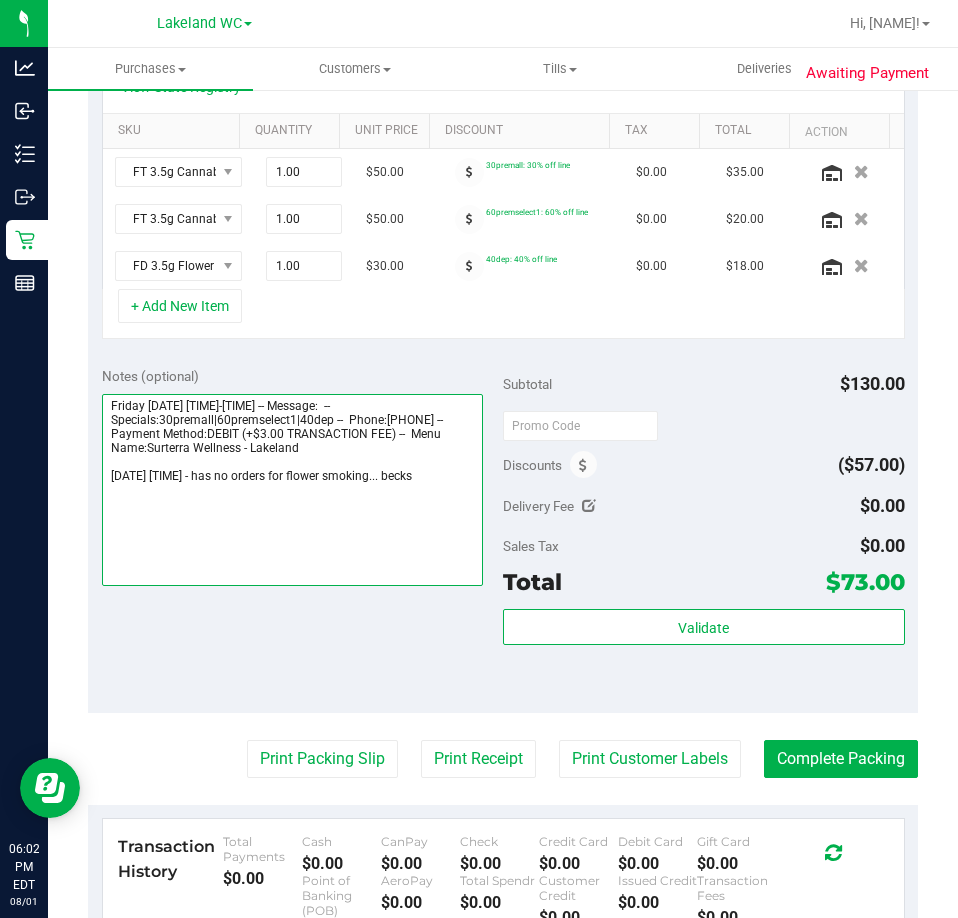 click at bounding box center (293, 490) 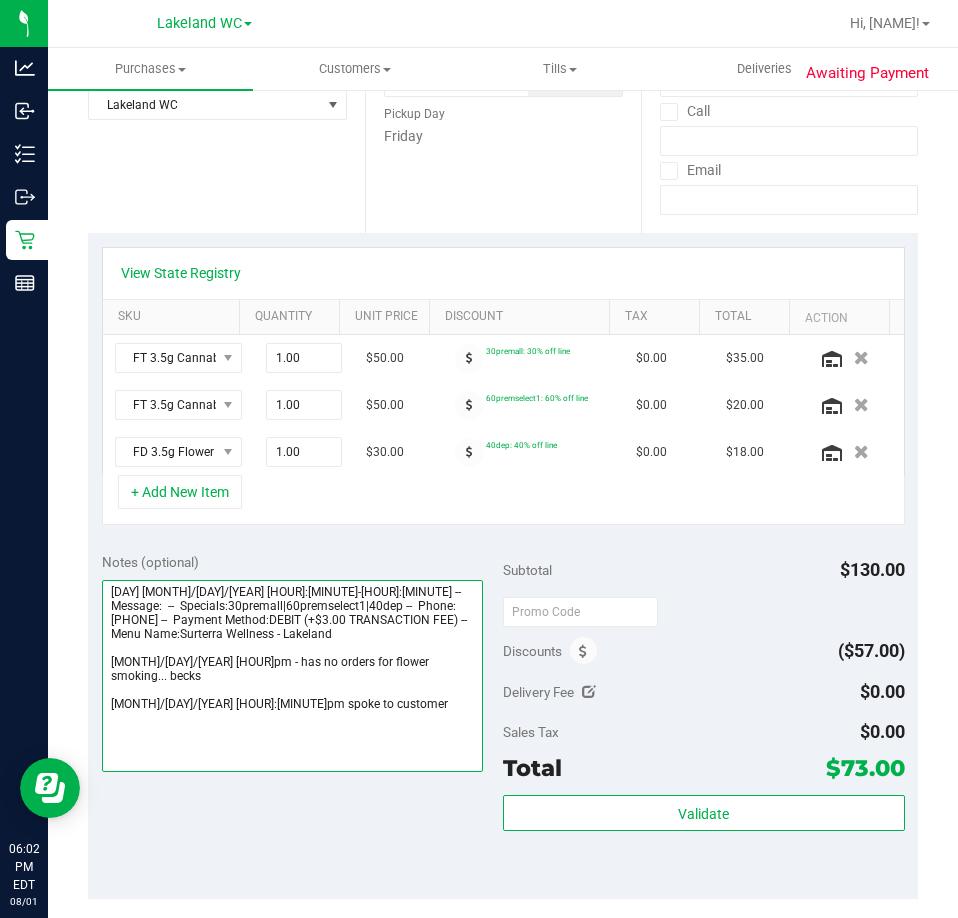 scroll, scrollTop: 0, scrollLeft: 0, axis: both 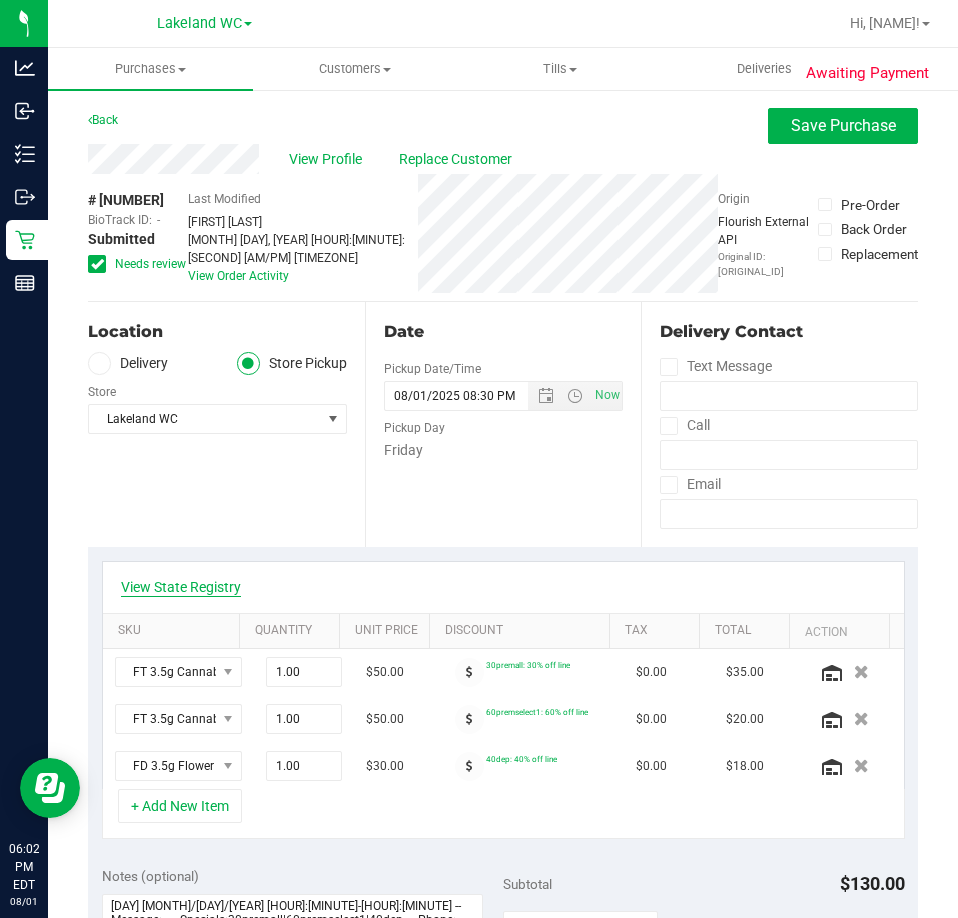 click on "View State Registry" at bounding box center (181, 587) 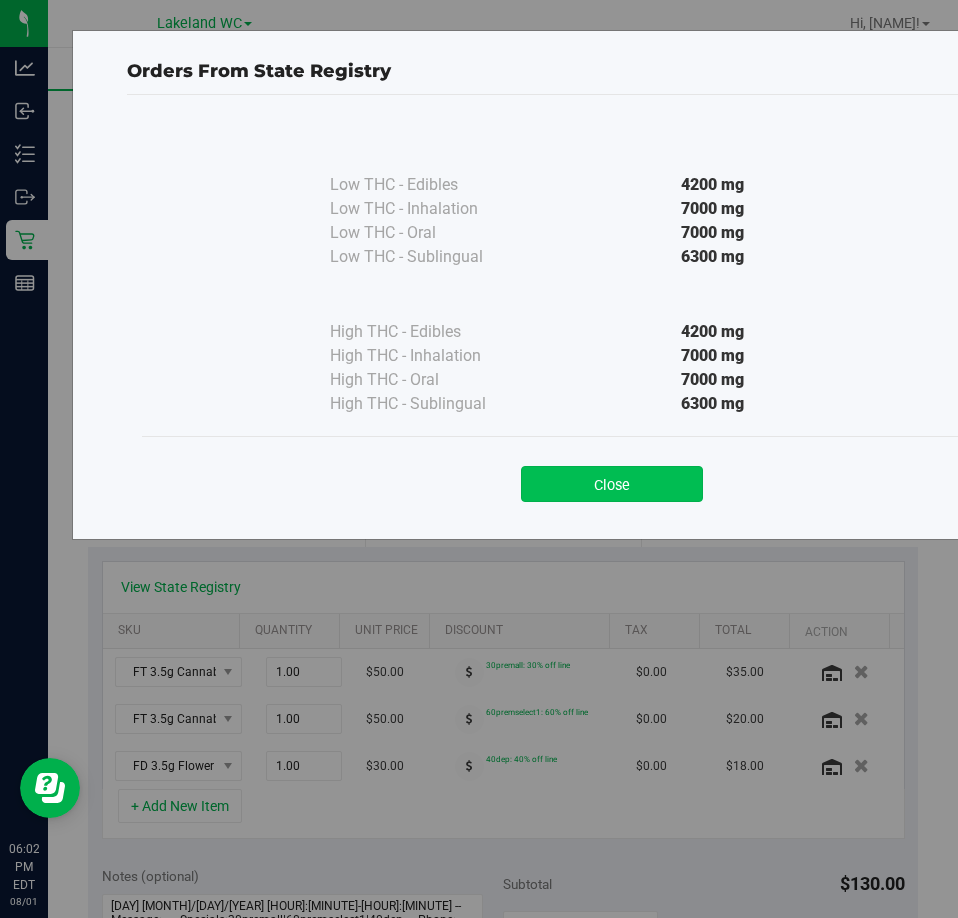 click on "Close" at bounding box center (612, 484) 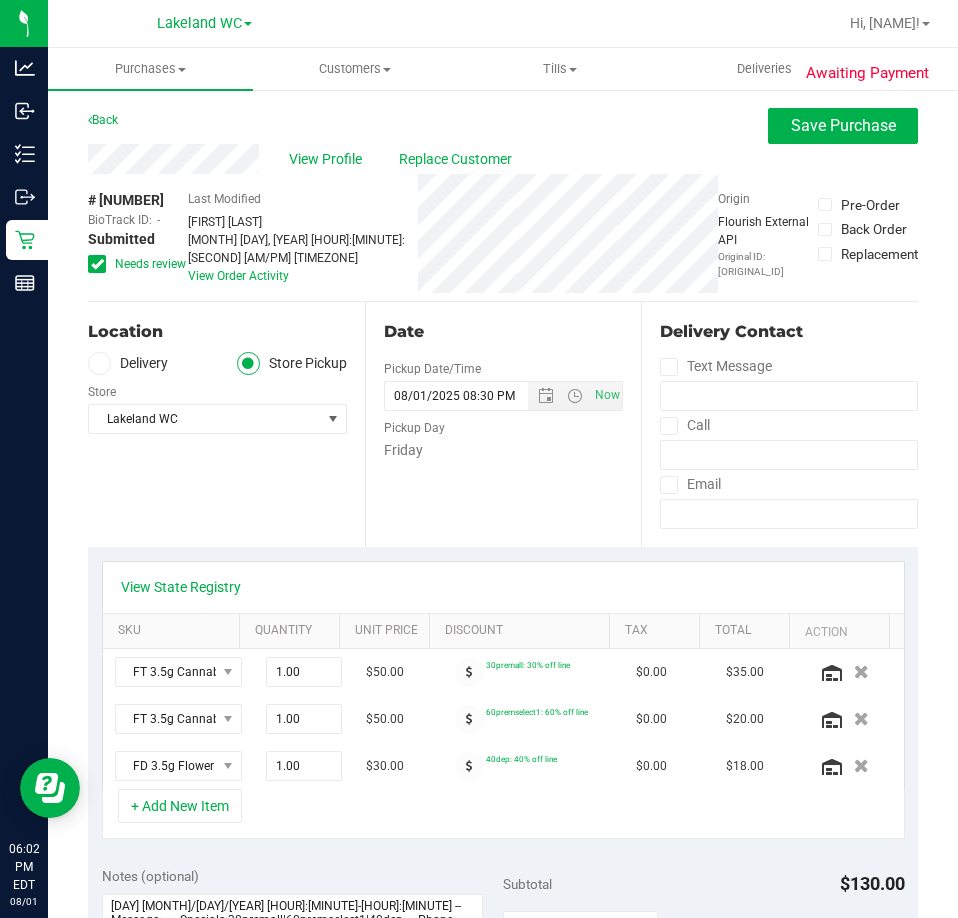 click on "Location
Delivery
Store Pickup
Store
Store Bonita Springs Store Boynton Beach Store Bradenton Store Brandon Store Brooksville Store Call Center Clermont Store Crestview Store Deerfield Beach Store Delray Beach Store Deltona Store Ft Walton Beach Store Ft. Lauderdale Store Ft. Myers Store Gainesville Store Jax Atlantic Store JAX DC REP Jax Store Key West Store Lakeland Store Largo Store Lehigh Acres DC REP Merritt Island Store Miami 72nd Store Miami Beach Store Miami Dadeland Store Miramar DC REP New Port Richey Store North Palm Beach Store North Port Store Ocala Store Orange Park Store Orlando Colonial Store Orlando DC REP Orlando Store Oviedo Store Palm Bay Store Palm Coast Store Panama City Store Pensacola Store Port Orange Store" at bounding box center (226, 424) 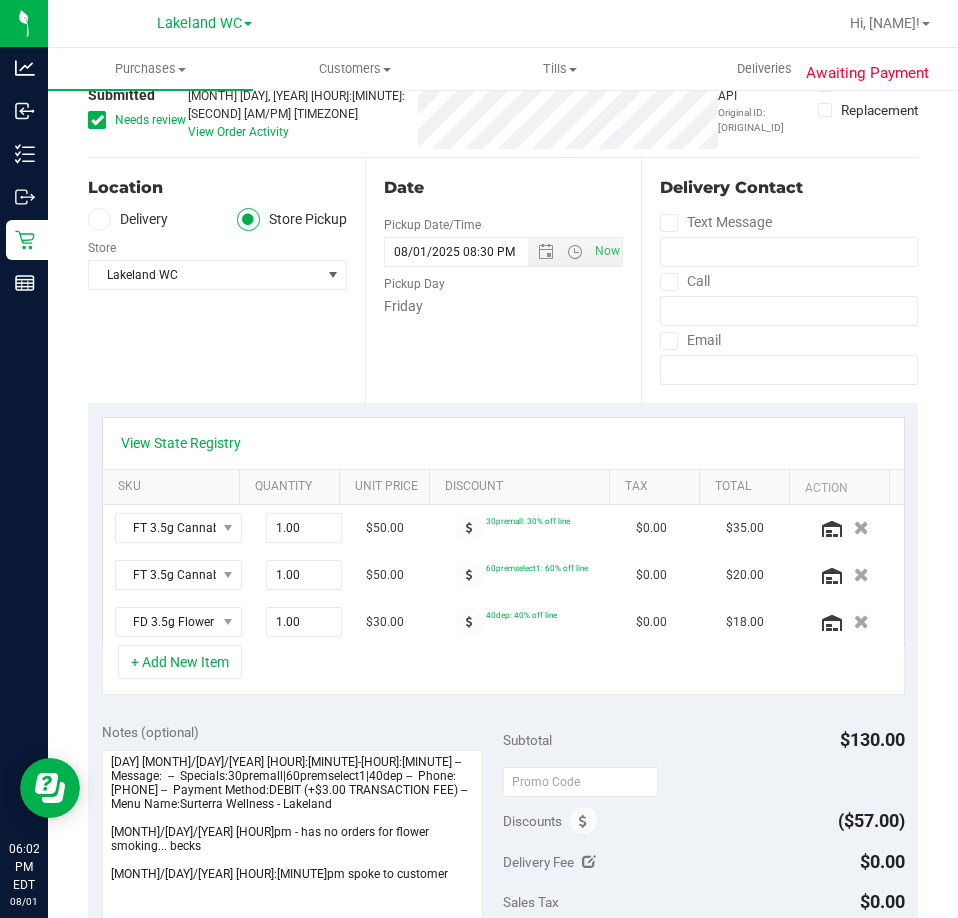 scroll, scrollTop: 300, scrollLeft: 0, axis: vertical 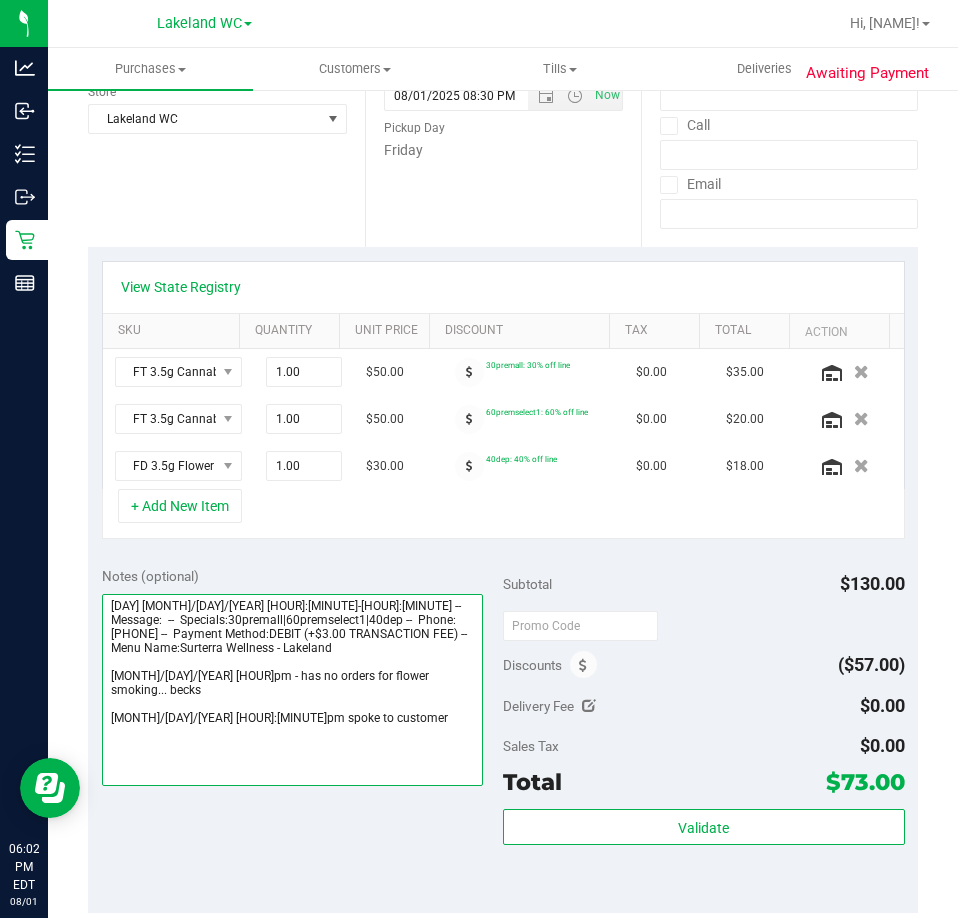 click at bounding box center [293, 690] 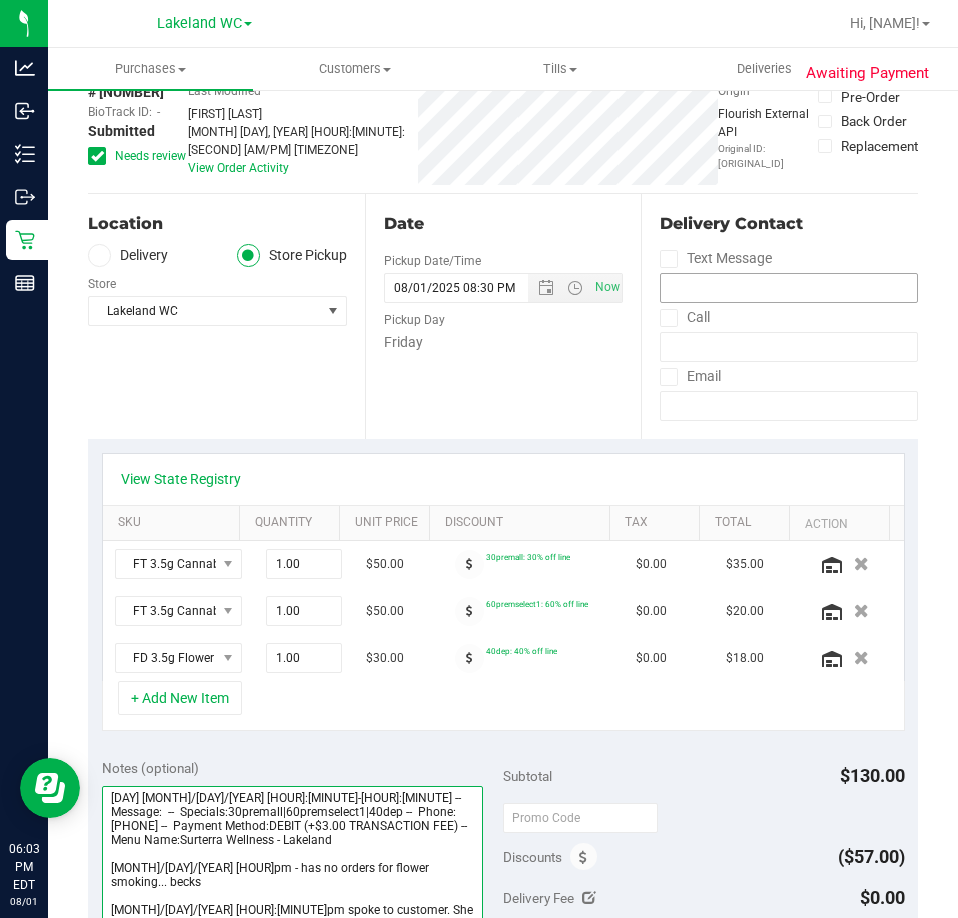 scroll, scrollTop: 0, scrollLeft: 0, axis: both 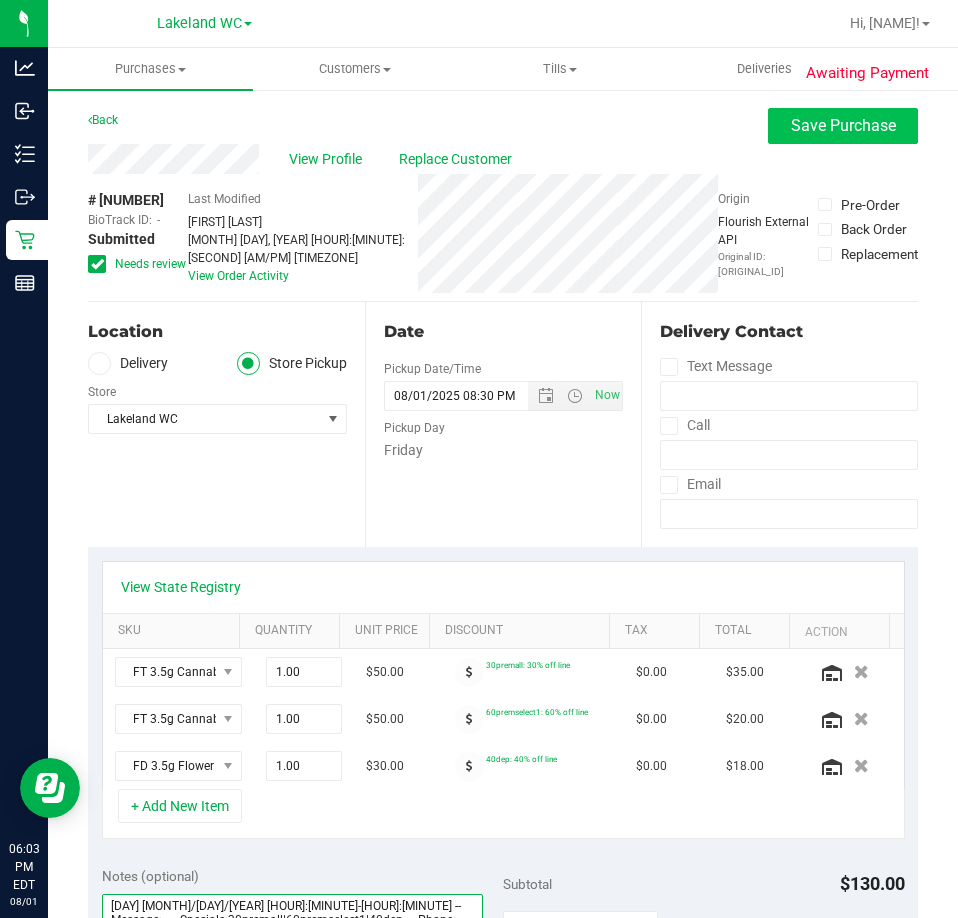 type on "[DAY] [MONTH]/[DAY]/[YEAR] [HOUR]:[MINUTE]-[HOUR]:[MINUTE] -- Message:  --  Specials:30premall|60premselect1|40dep --  Phone:[PHONE] --  Payment Method:DEBIT (+$3.00 TRANSACTION FEE) --  Menu Name:Surterra Wellness - Lakeland
[MONTH]/[DAY]/[YEAR] [HOUR]pm - has no orders for flower smoking... becks
[MONTH]/[DAY]/[YEAR] [HOUR]:[MINUTE]pm spoke to customer. She cancelled and will place another order with items that she COULD get. -LR" 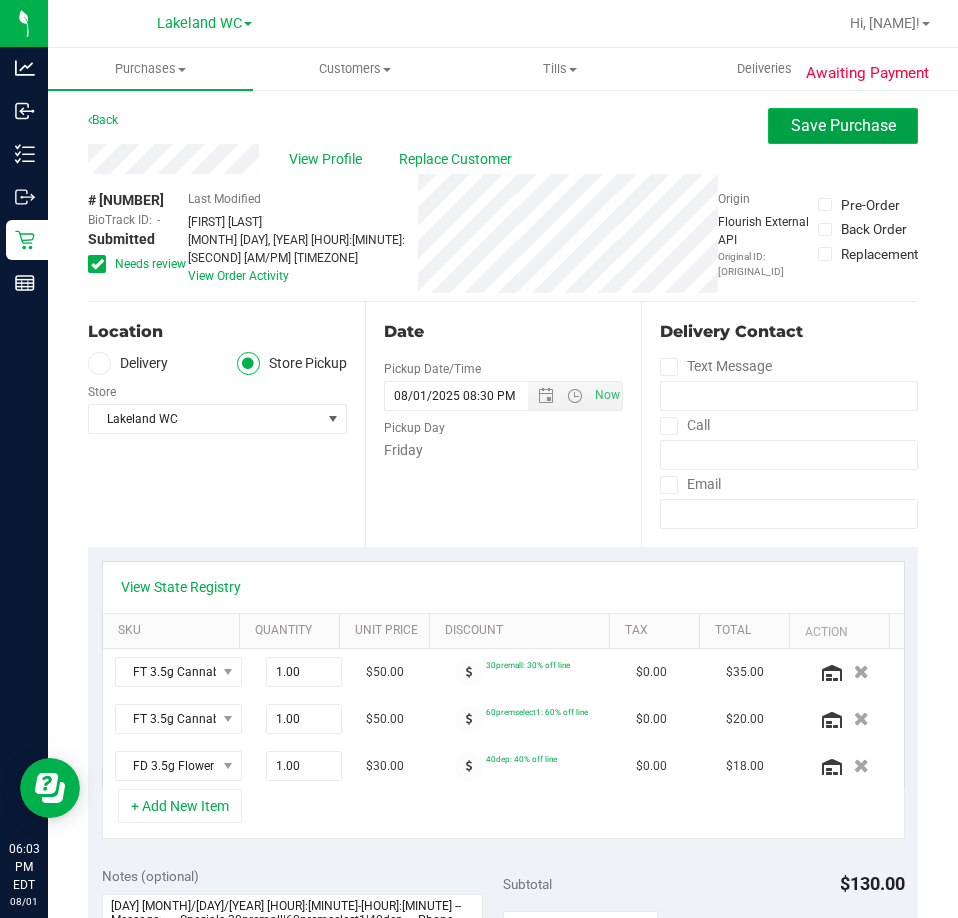 click on "Save Purchase" at bounding box center (843, 125) 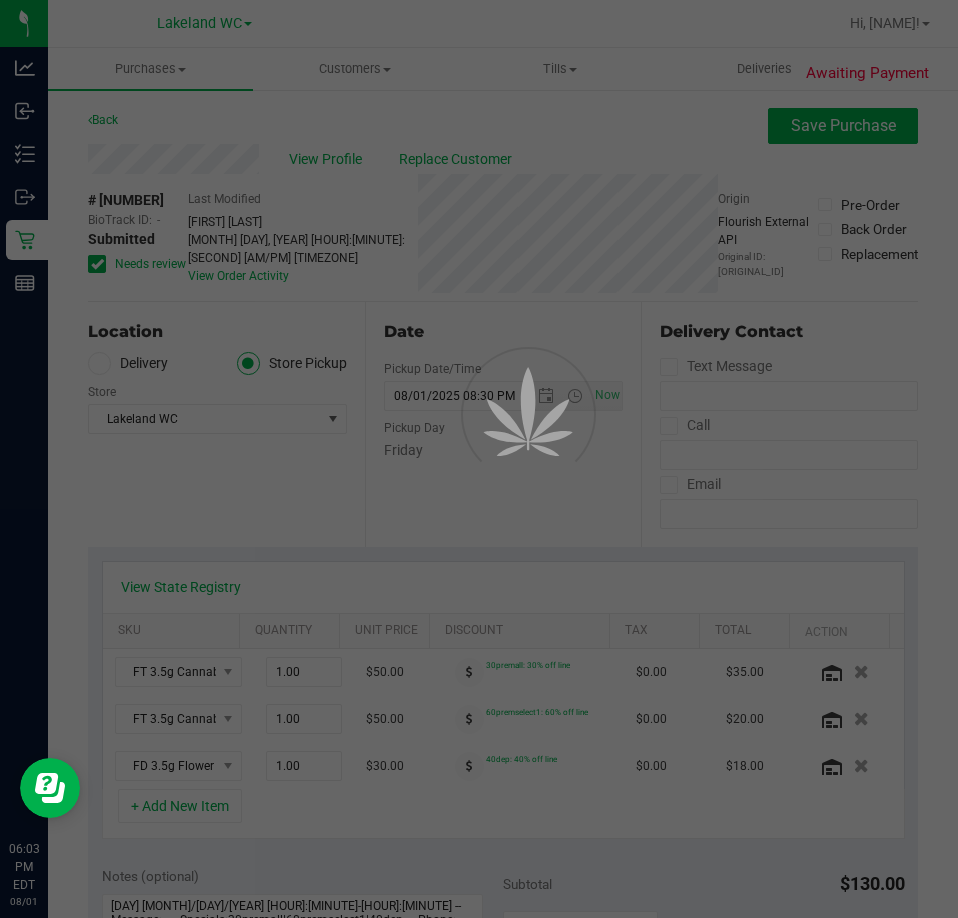 click at bounding box center [479, 459] 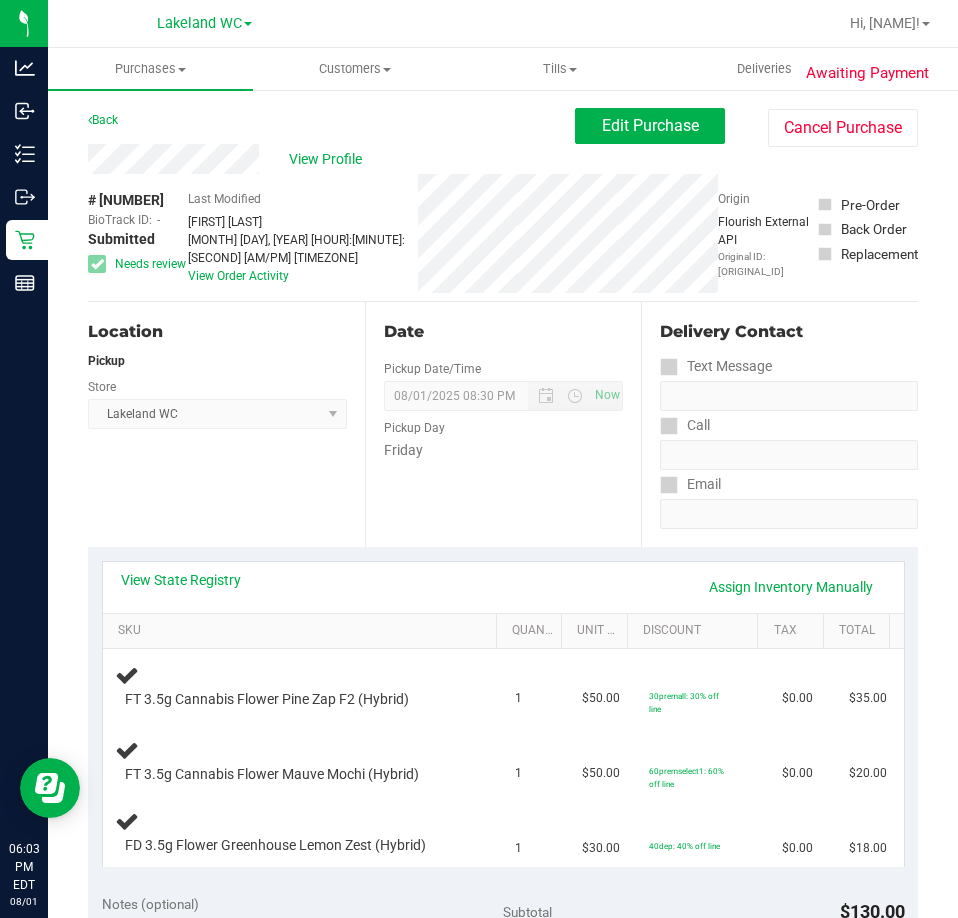 click on "View Profile" at bounding box center [331, 159] 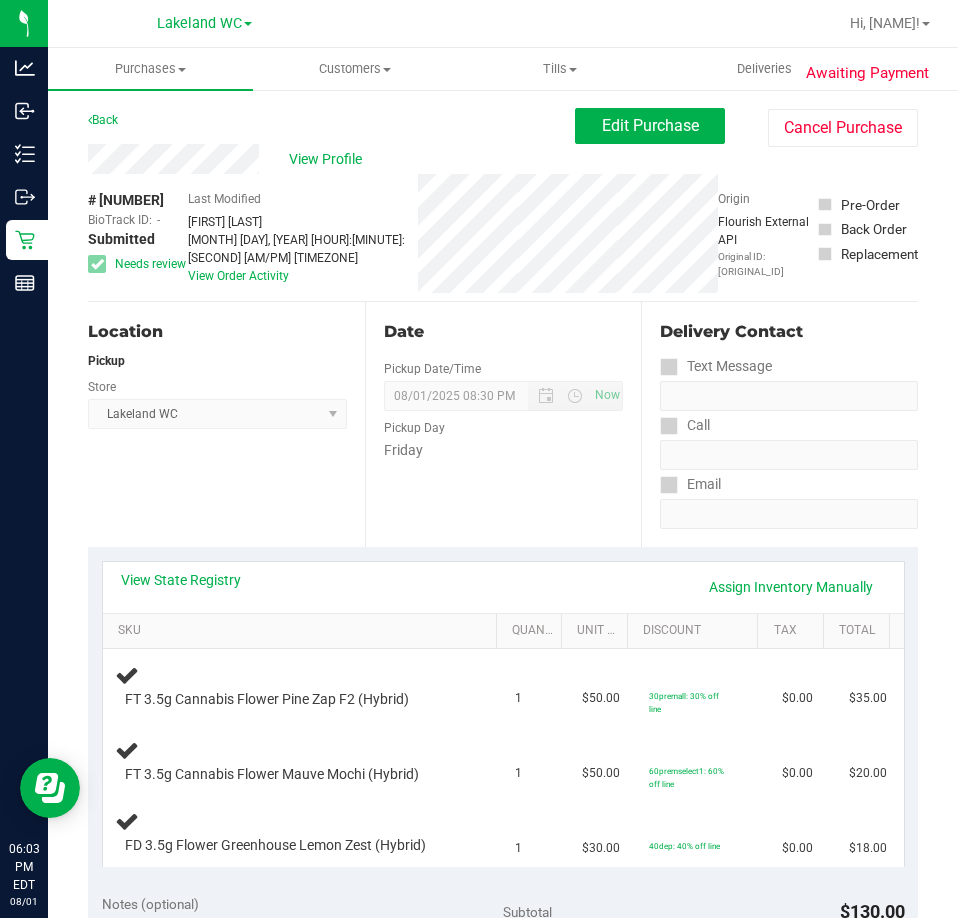 click on "Location
Pickup
Store
Lakeland WC Select Store Bonita Springs WC Boynton Beach WC Bradenton WC Brandon WC Brooksville WC Call Center Clermont WC Crestview WC Deerfield Beach WC Delray Beach WC Deltona WC Ft Walton Beach WC Ft. Lauderdale WC Ft. Myers WC Gainesville WC Jax Atlantic WC JAX DC REP Jax WC Key West WC Lakeland WC Largo WC Lehigh Acres DC REP Merritt Island WC Miami 72nd WC Miami Beach WC Miami Dadeland WC Miramar DC REP New Port Richey WC North Palm Beach WC North Port WC Ocala WC Orange Park WC Orlando Colonial WC Orlando DC REP Orlando WC Oviedo WC Palm Bay WC Palm Coast WC Panama City WC Pensacola WC Port Orange WC Port St. Lucie WC Sebring WC South Tampa WC St. Pete WC Summerfield WC Tallahassee DC REP Tallahassee WC Tampa DC Testing Tampa Warehouse Tampa WC TX Austin DC TX Plano Retail WPB DC WPB WC" at bounding box center (226, 424) 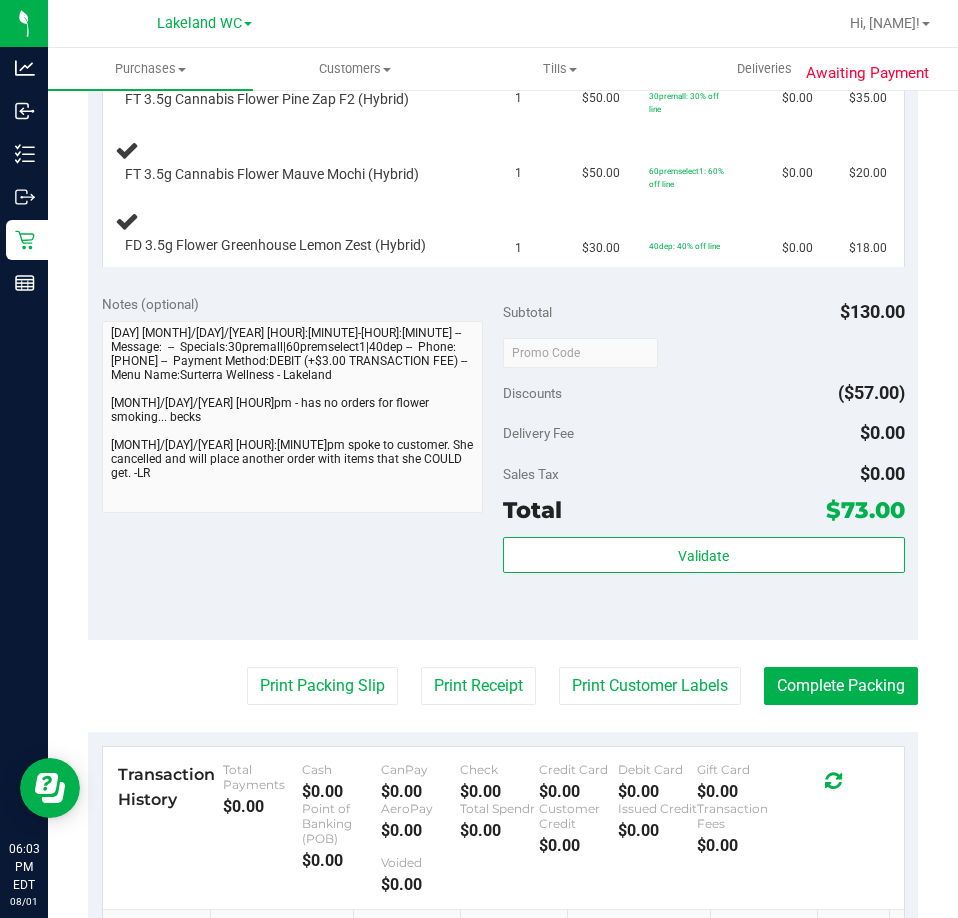 scroll, scrollTop: 0, scrollLeft: 0, axis: both 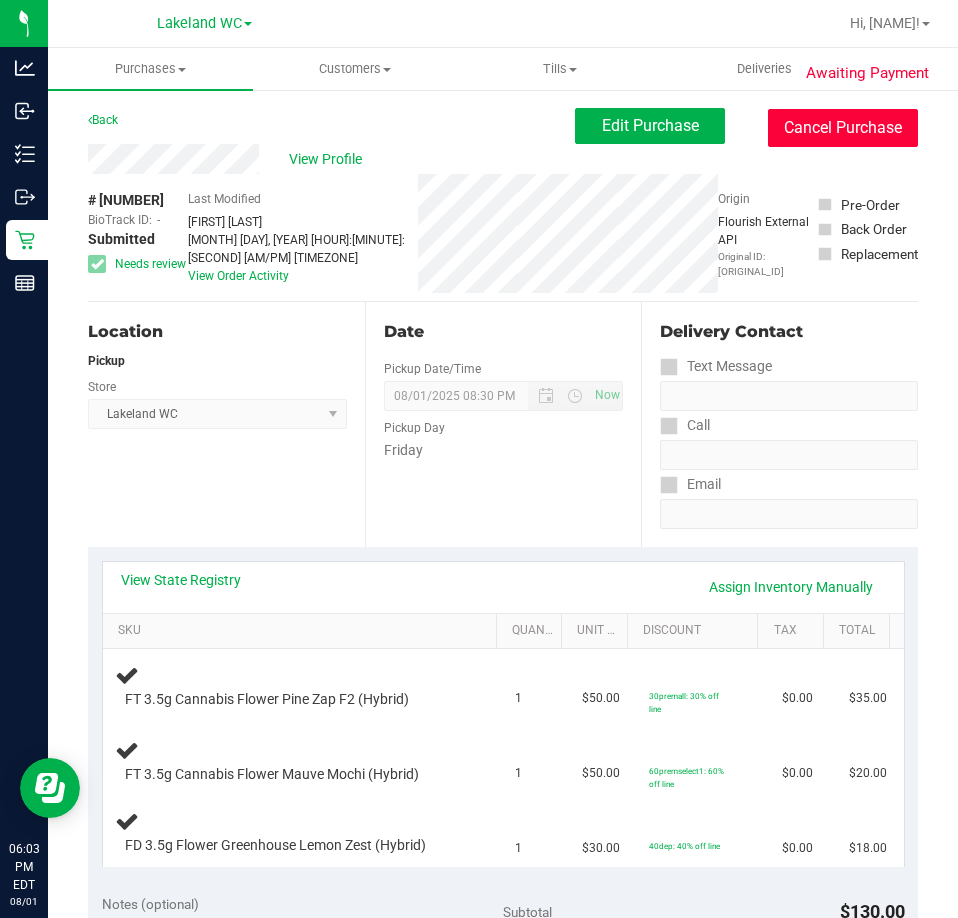 click on "Cancel Purchase" at bounding box center (843, 128) 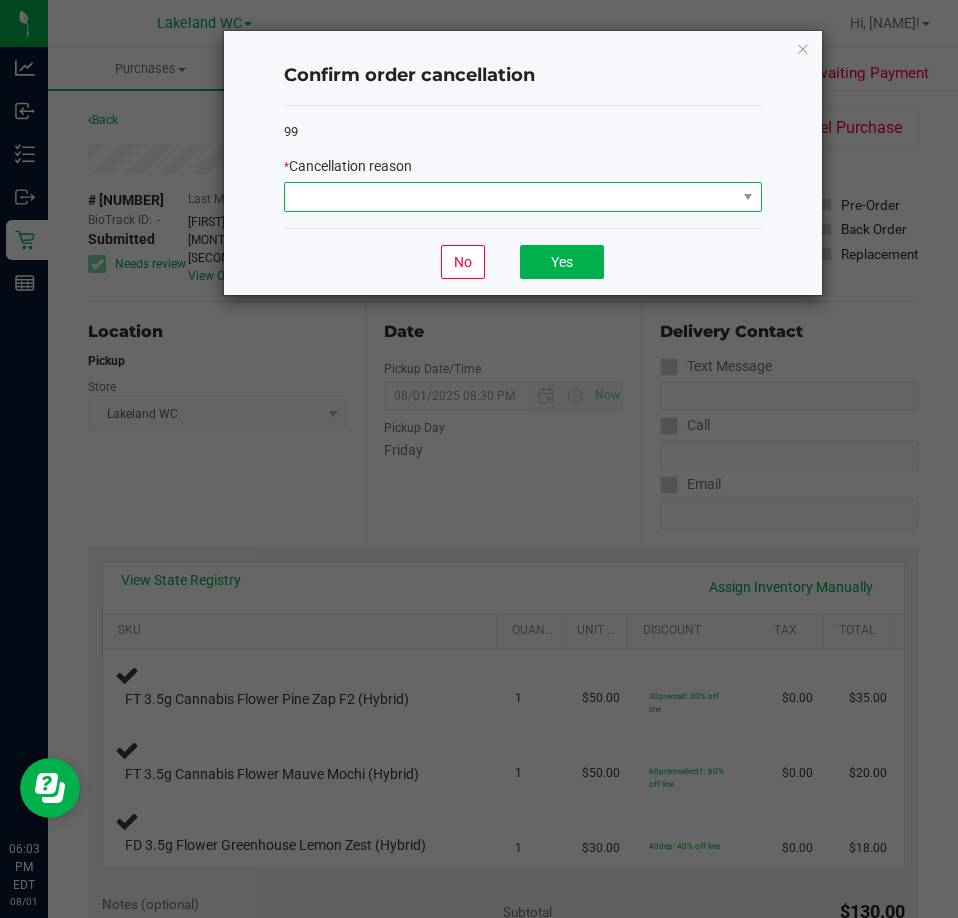 click at bounding box center [510, 197] 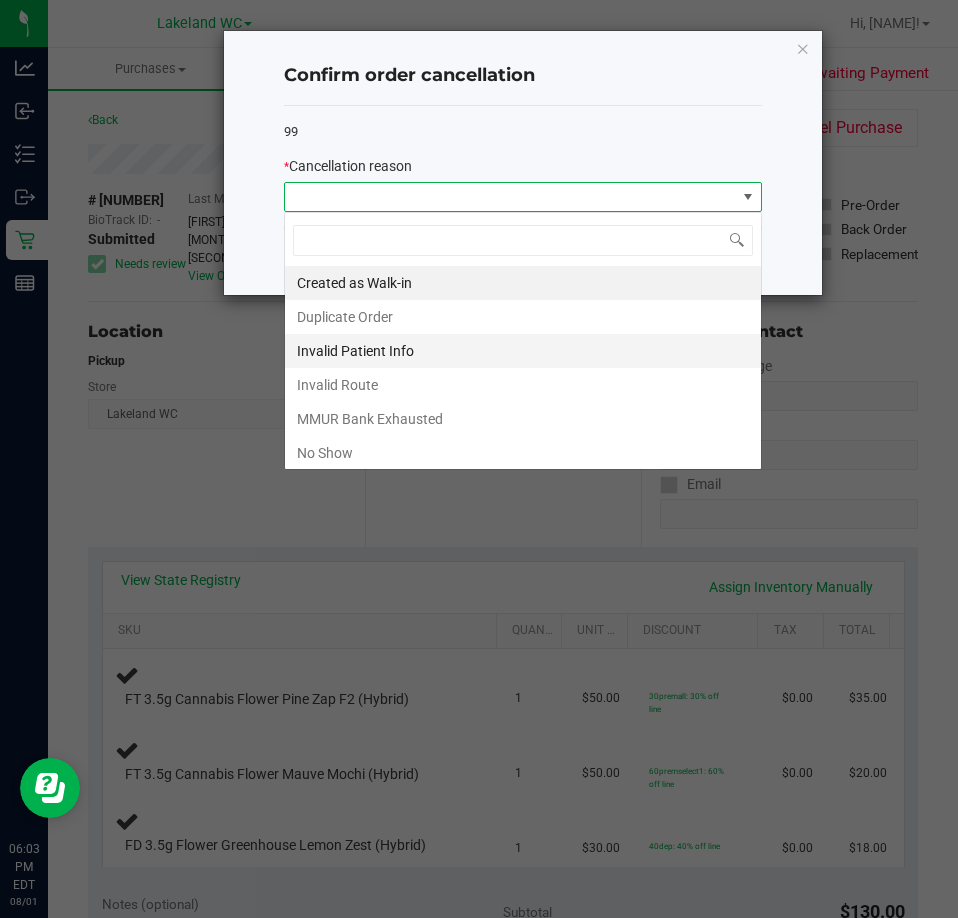 scroll, scrollTop: 99970, scrollLeft: 99522, axis: both 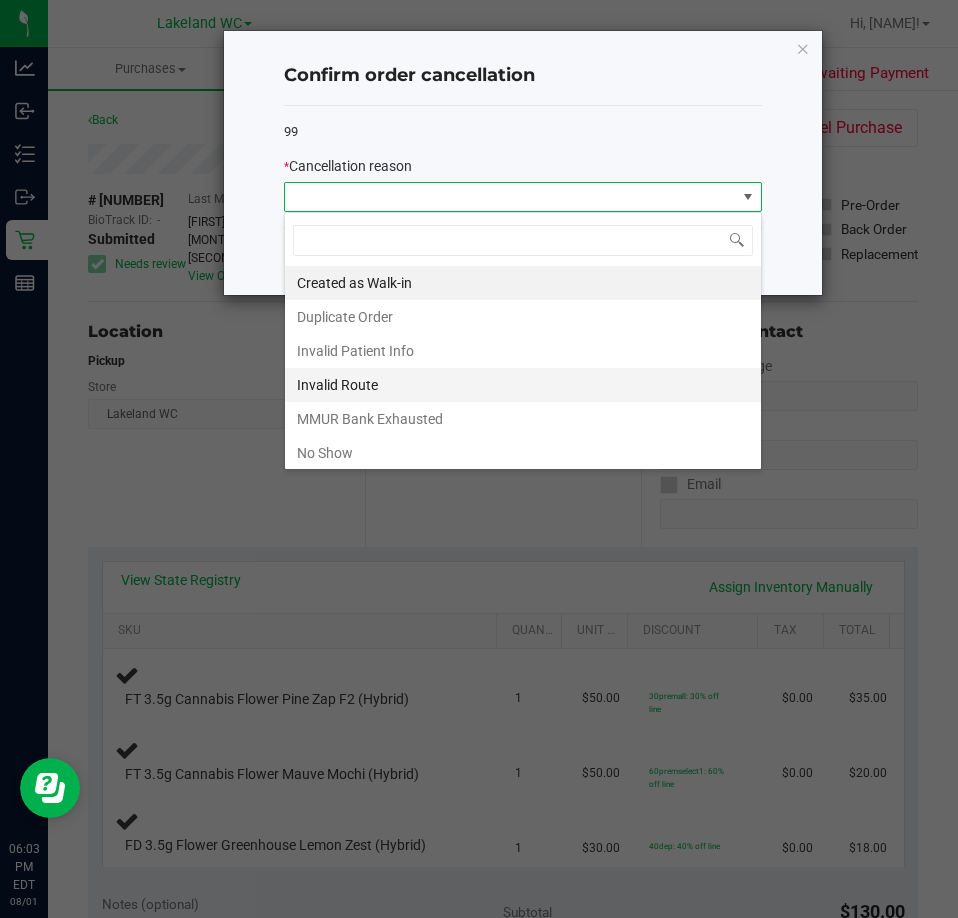 click on "Invalid Route" at bounding box center (523, 385) 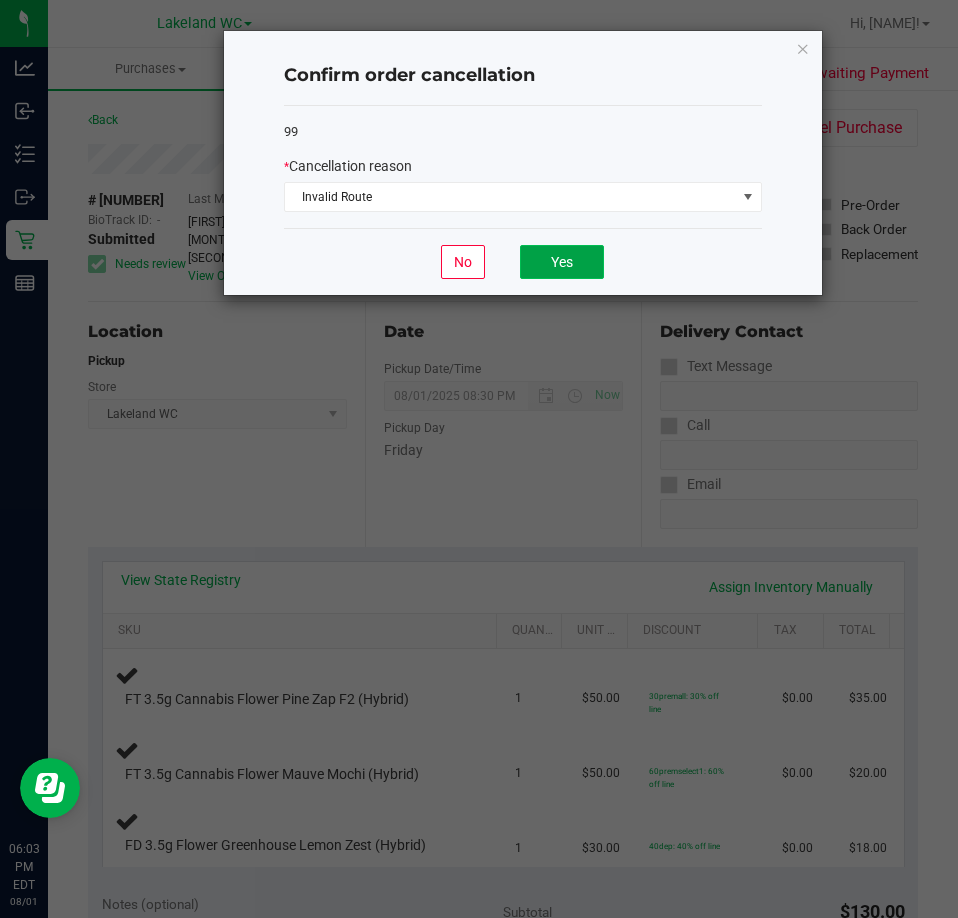 click on "Yes" 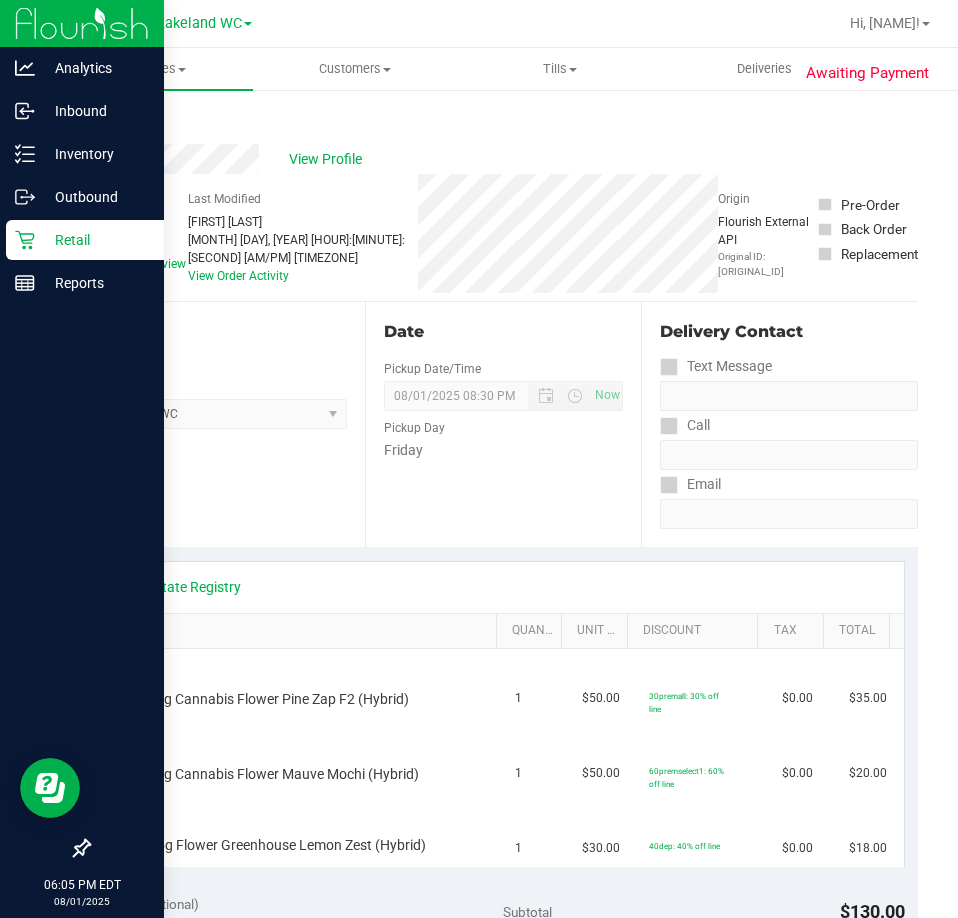 click on "Retail" at bounding box center [95, 240] 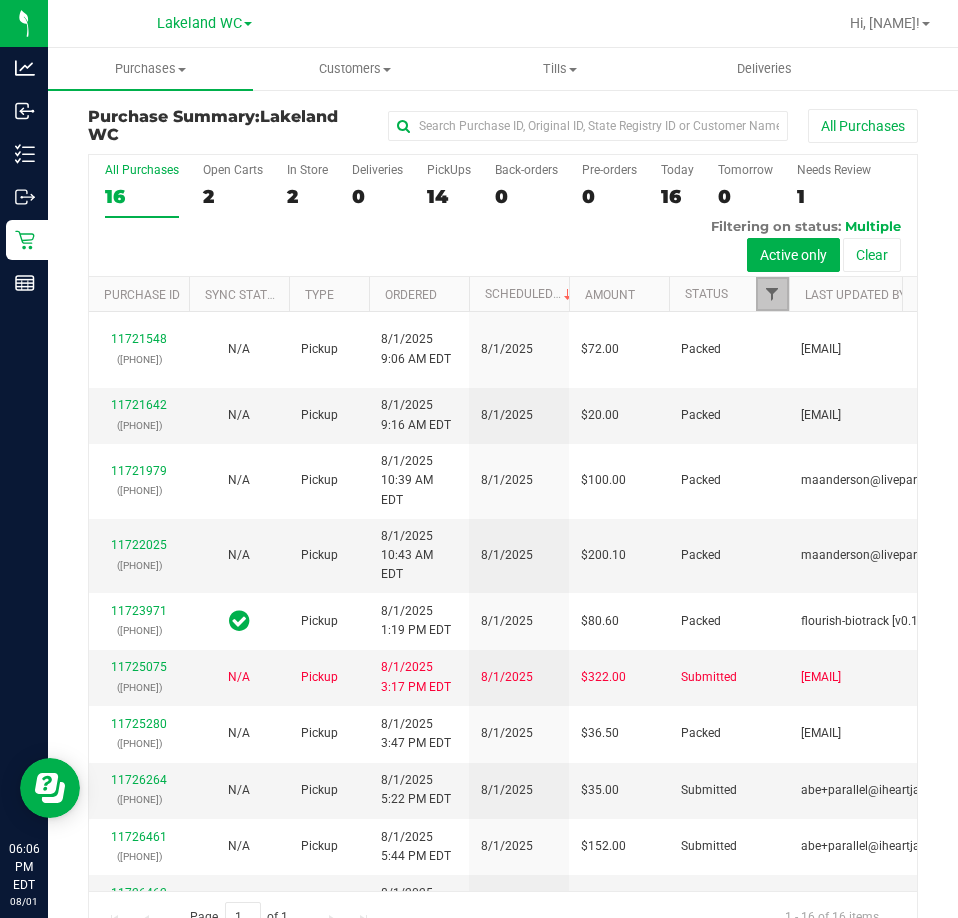 click at bounding box center (772, 294) 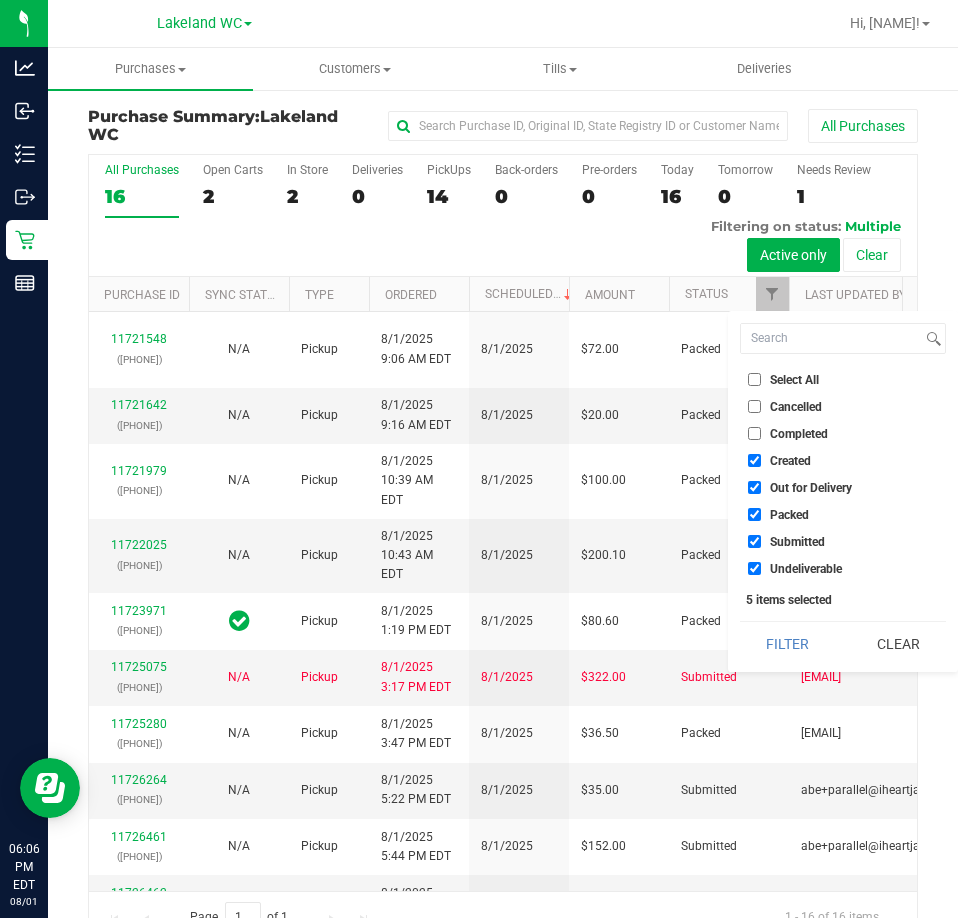 click on "Select All" at bounding box center [754, 379] 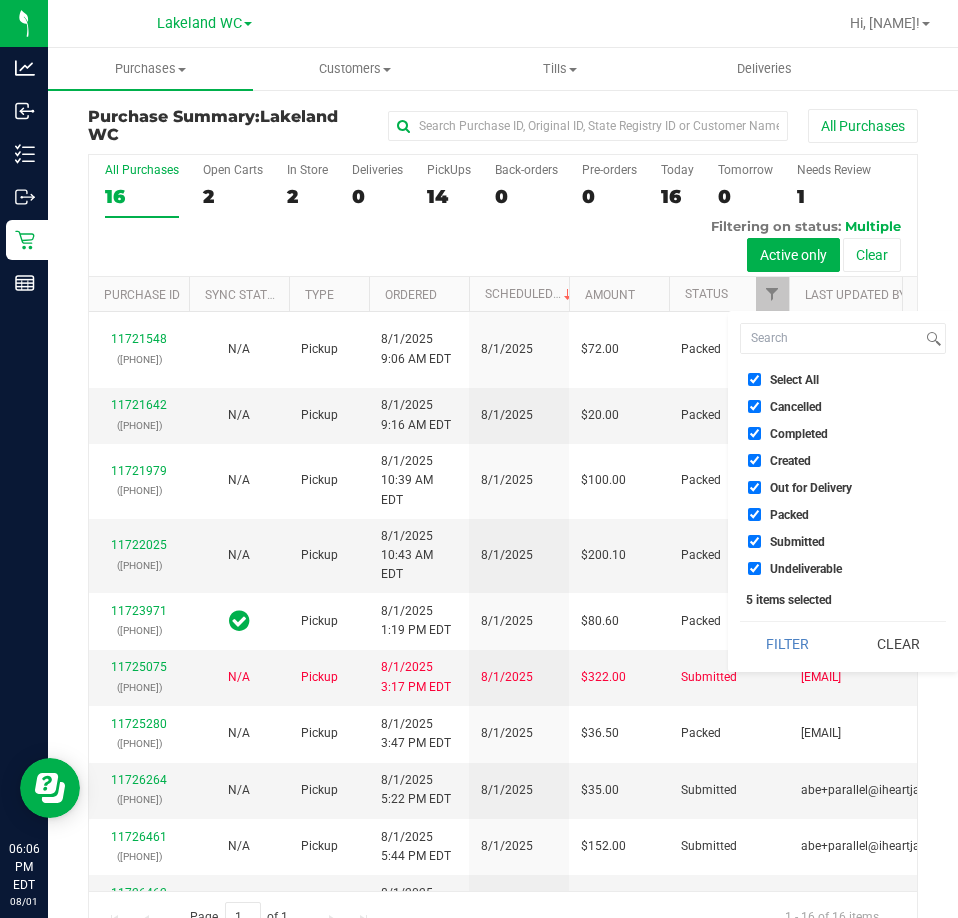checkbox on "true" 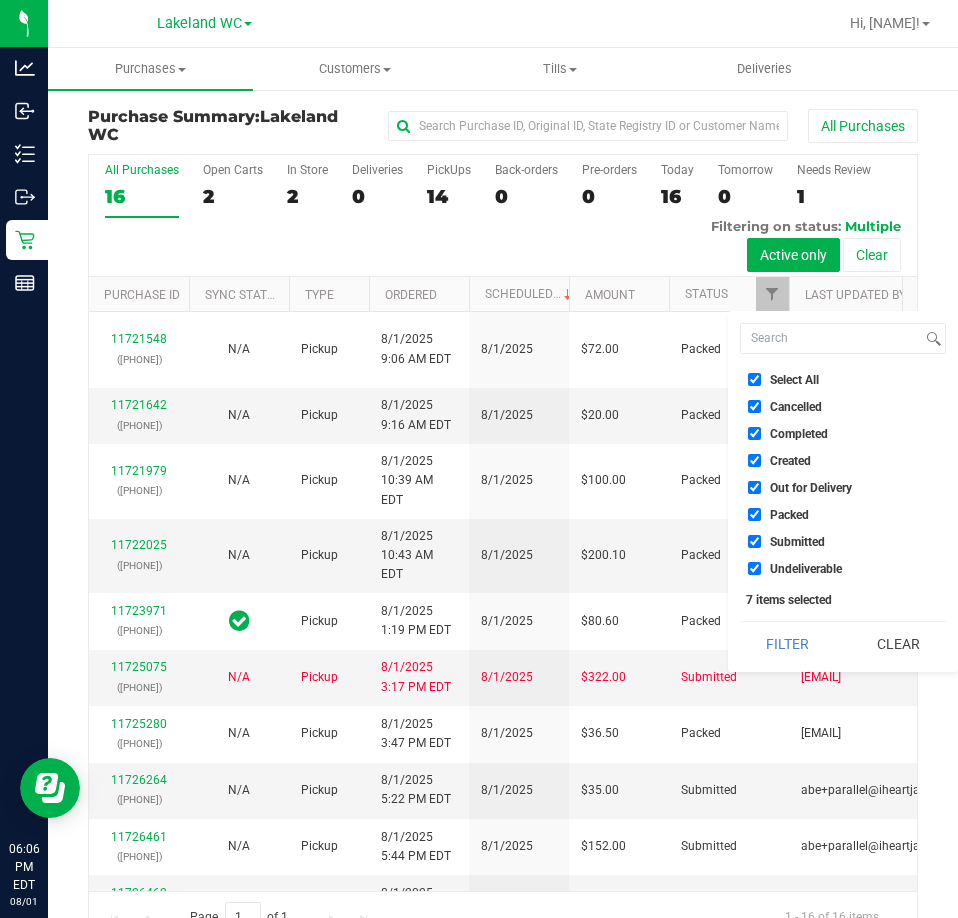 click on "Select All" at bounding box center [794, 380] 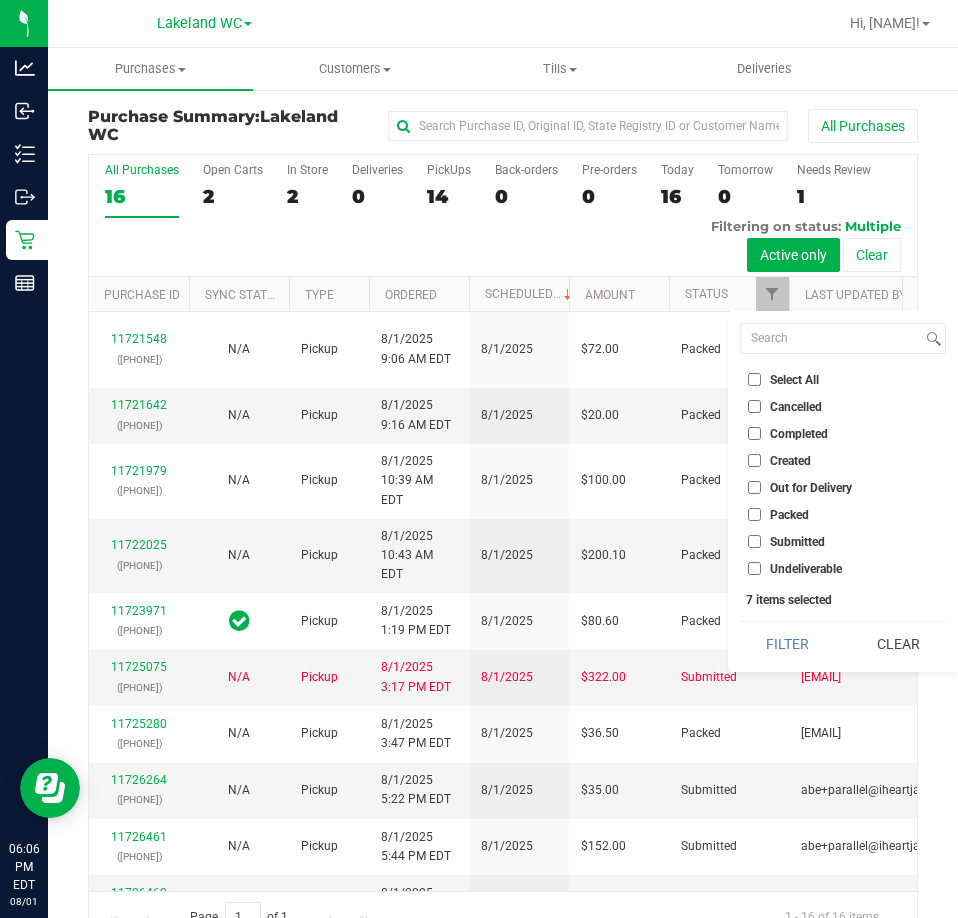 checkbox on "false" 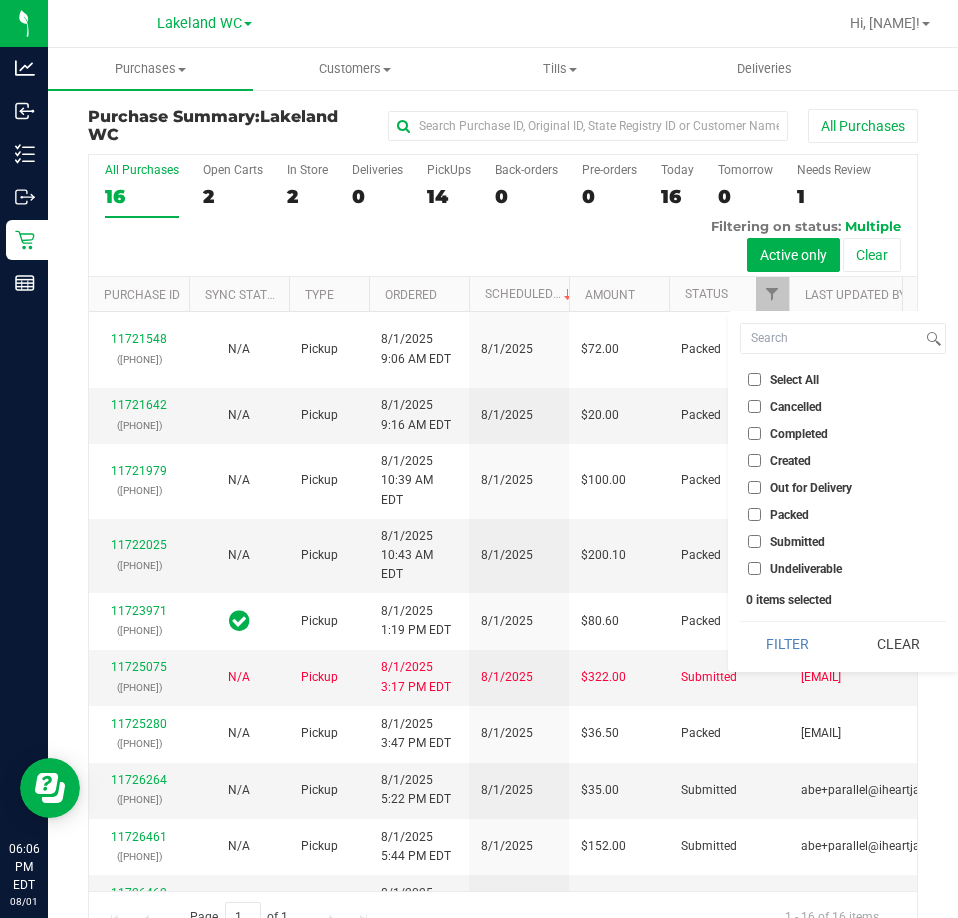 click on "Submitted" at bounding box center [797, 542] 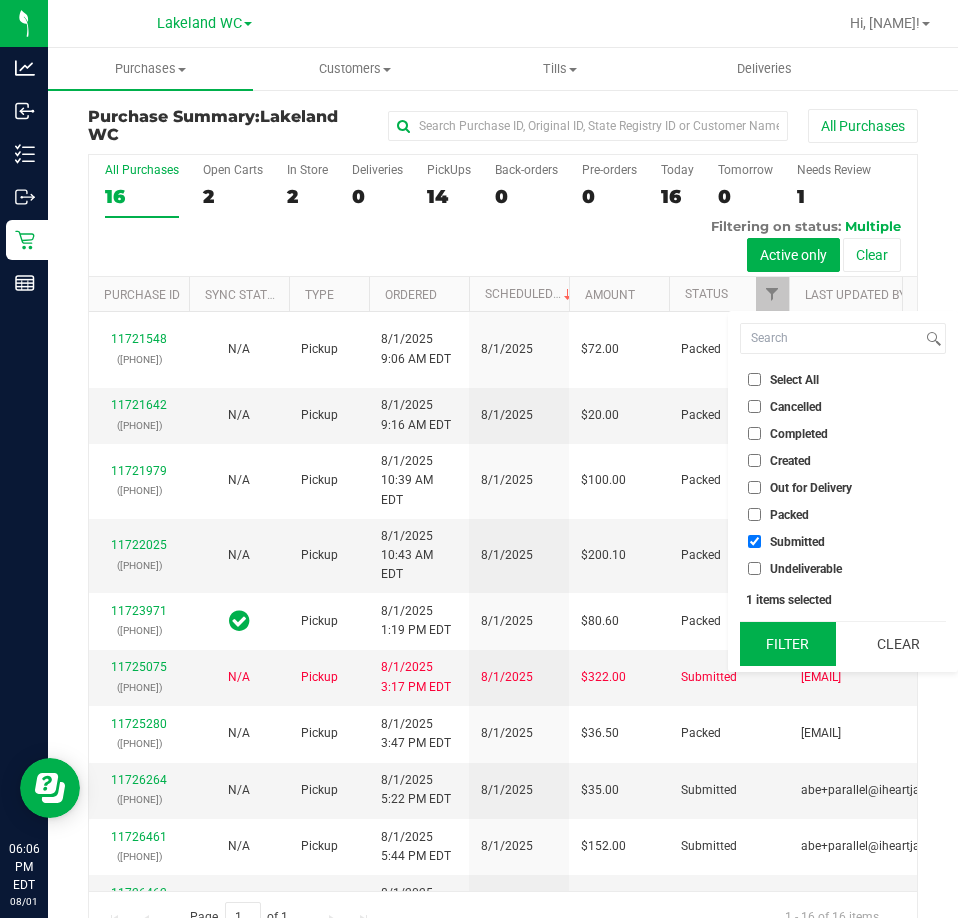 drag, startPoint x: 781, startPoint y: 645, endPoint x: 778, endPoint y: 632, distance: 13.341664 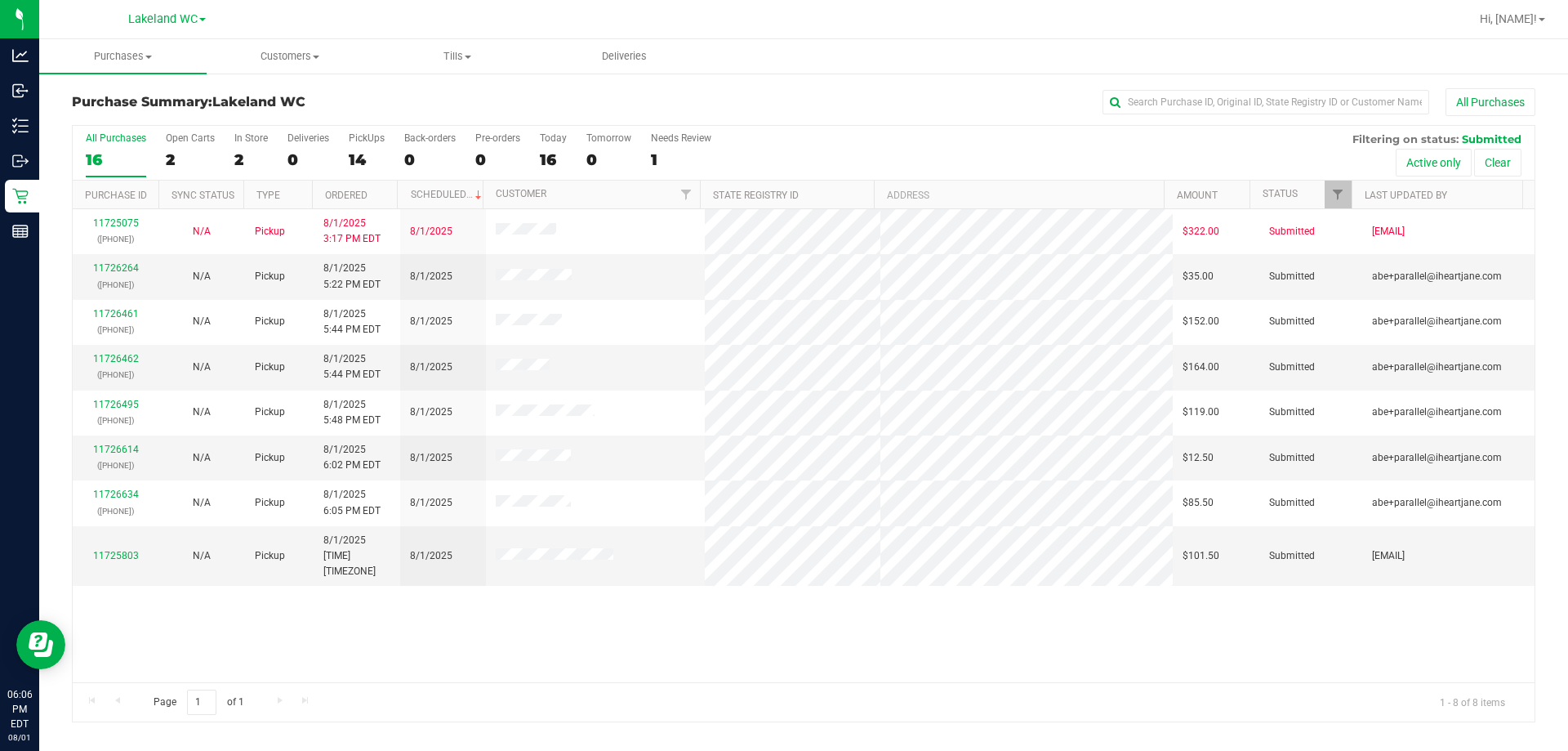 click on "11725075
([PHONE])
N/A
Pickup [DATE] [TIME] [TIMEZONE] [DATE]
$322.00
Submitted [EMAIL]
11726264
([PHONE])
N/A
Pickup [DATE] [TIME] [TIMEZONE] [DATE]
$35.00
Submitted [EMAIL]
11726461
([PHONE])
N/A
Pickup [DATE] [TIME] [TIMEZONE] [DATE]
$152.00
Submitted [EMAIL]" at bounding box center (804, 445) 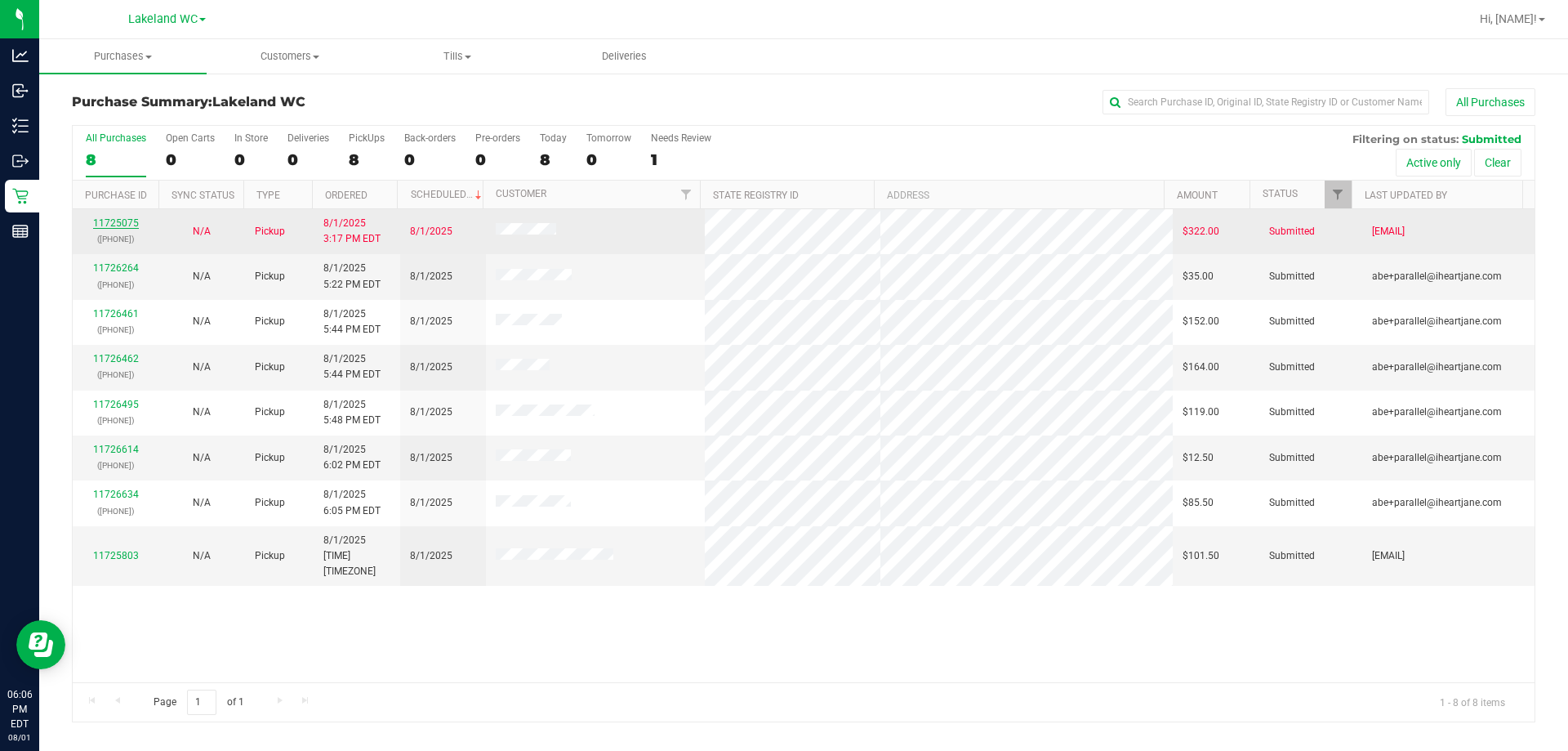 click on "11725075" at bounding box center (116, 223) 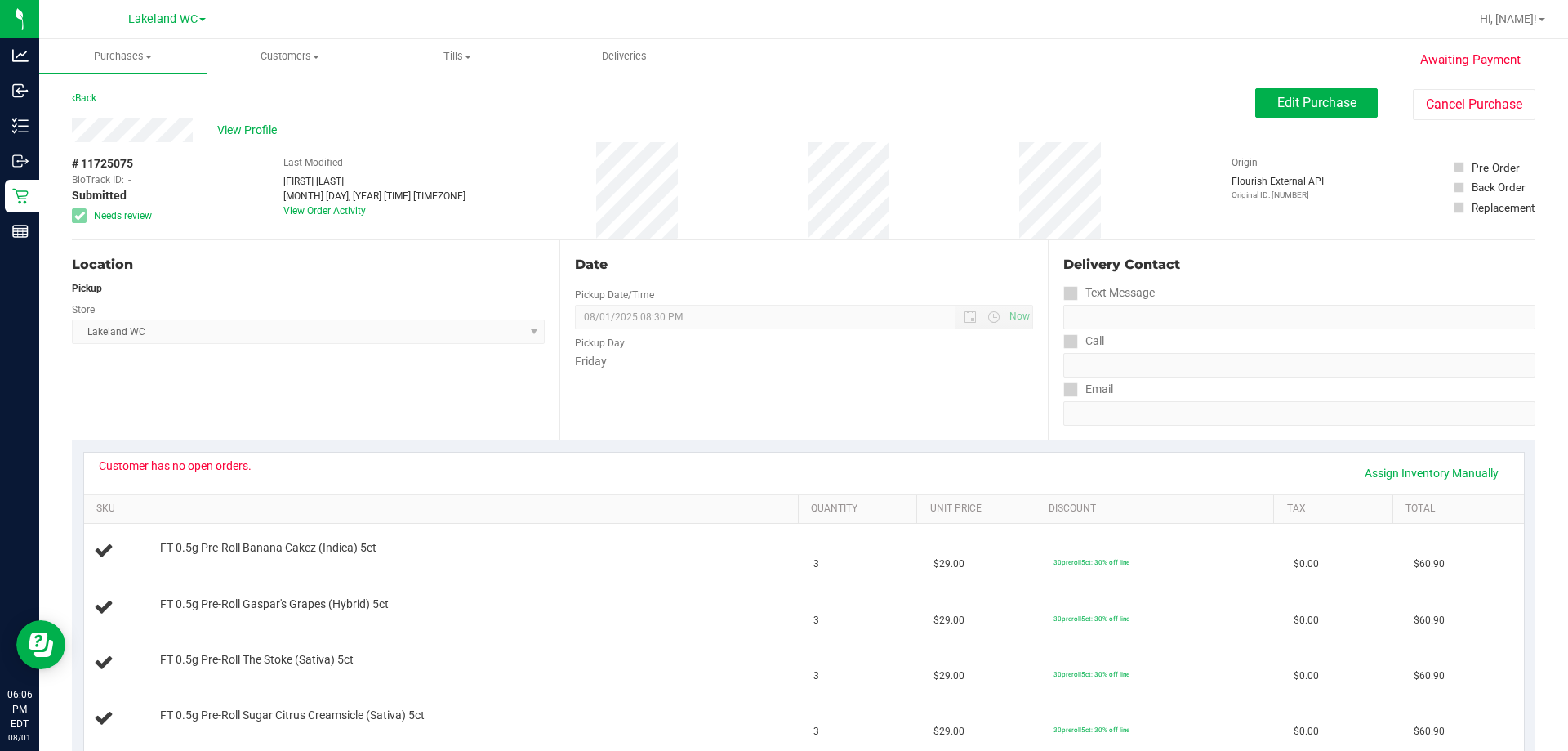 click on "Location
Pickup
Store
Lakeland WC Select Store Bonita Springs WC Boynton Beach WC Bradenton WC Brandon WC Brooksville WC Call Center Clermont WC Crestview WC Deerfield Beach WC Delray Beach WC Deltona WC Ft Walton Beach WC Ft. Lauderdale WC Ft. Myers WC Gainesville WC Jax Atlantic WC JAX DC REP Jax WC Key West WC Lakeland WC Largo WC Lehigh Acres DC REP Merritt Island WC Miami 72nd WC Miami Beach WC Miami Dadeland WC Miramar DC REP New Port Richey WC North Palm Beach WC North Port WC Ocala WC Orange Park WC Orlando Colonial WC Orlando DC REP Orlando WC Oviedo WC Palm Bay WC Palm Coast WC Panama City WC Pensacola WC Port Orange WC Port St. Lucie WC Sebring WC South Tampa WC St. Pete WC Summerfield WC Tallahassee DC REP Tallahassee WC Tampa DC Testing Tampa Warehouse Tampa WC TX Austin DC TX Plano Retail WPB DC WPB WC" at bounding box center (315, 340) 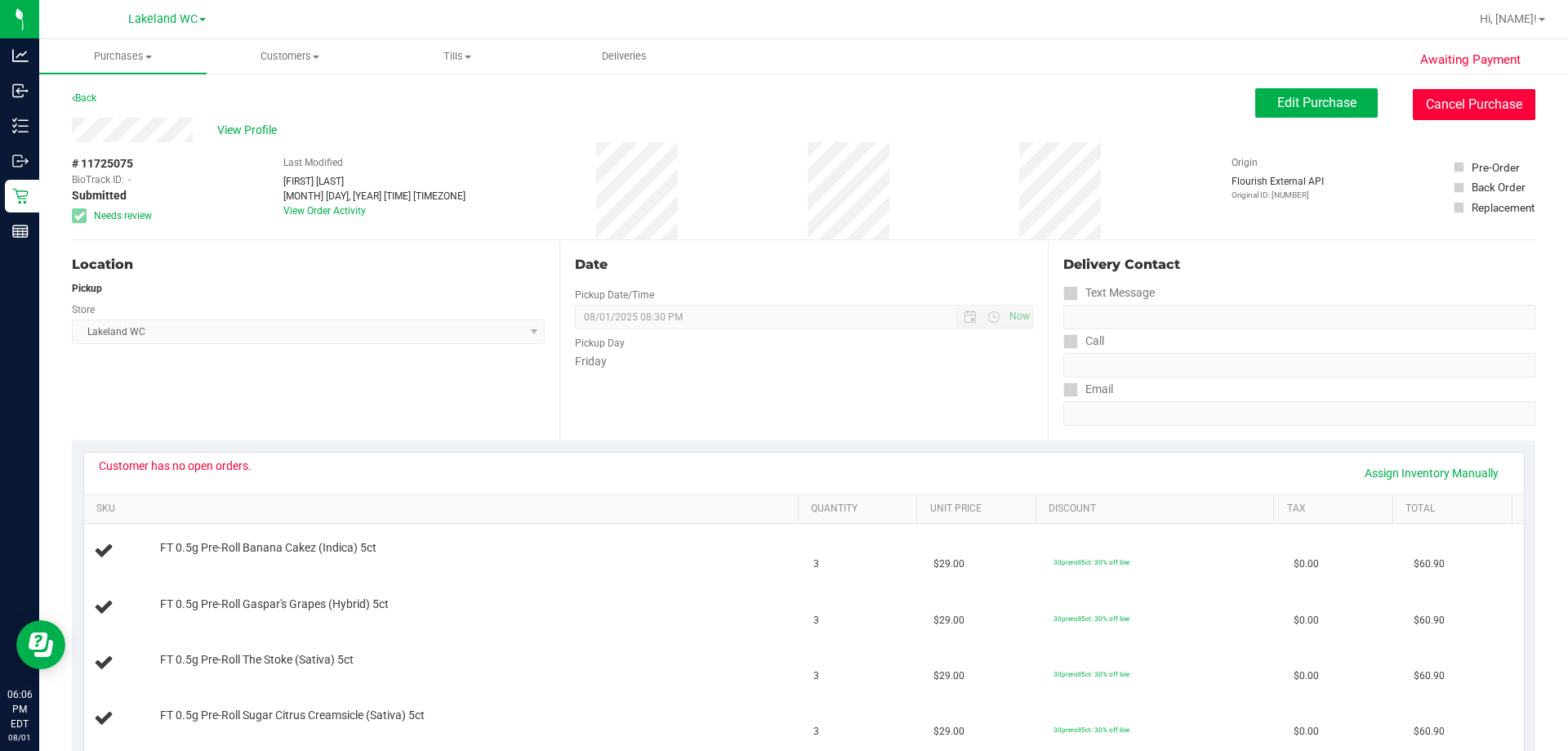 click on "Cancel Purchase" at bounding box center [1474, 105] 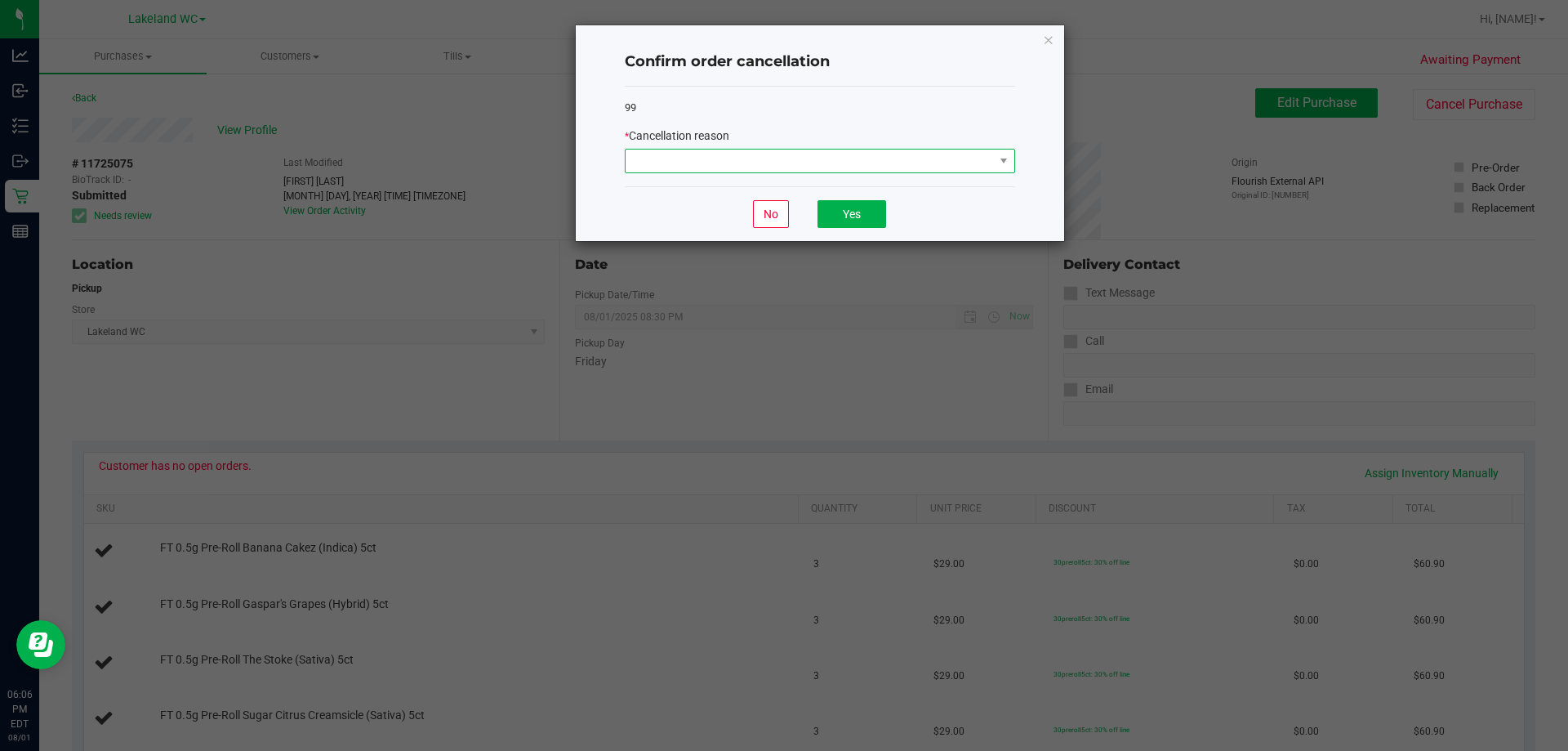 click at bounding box center (809, 161) 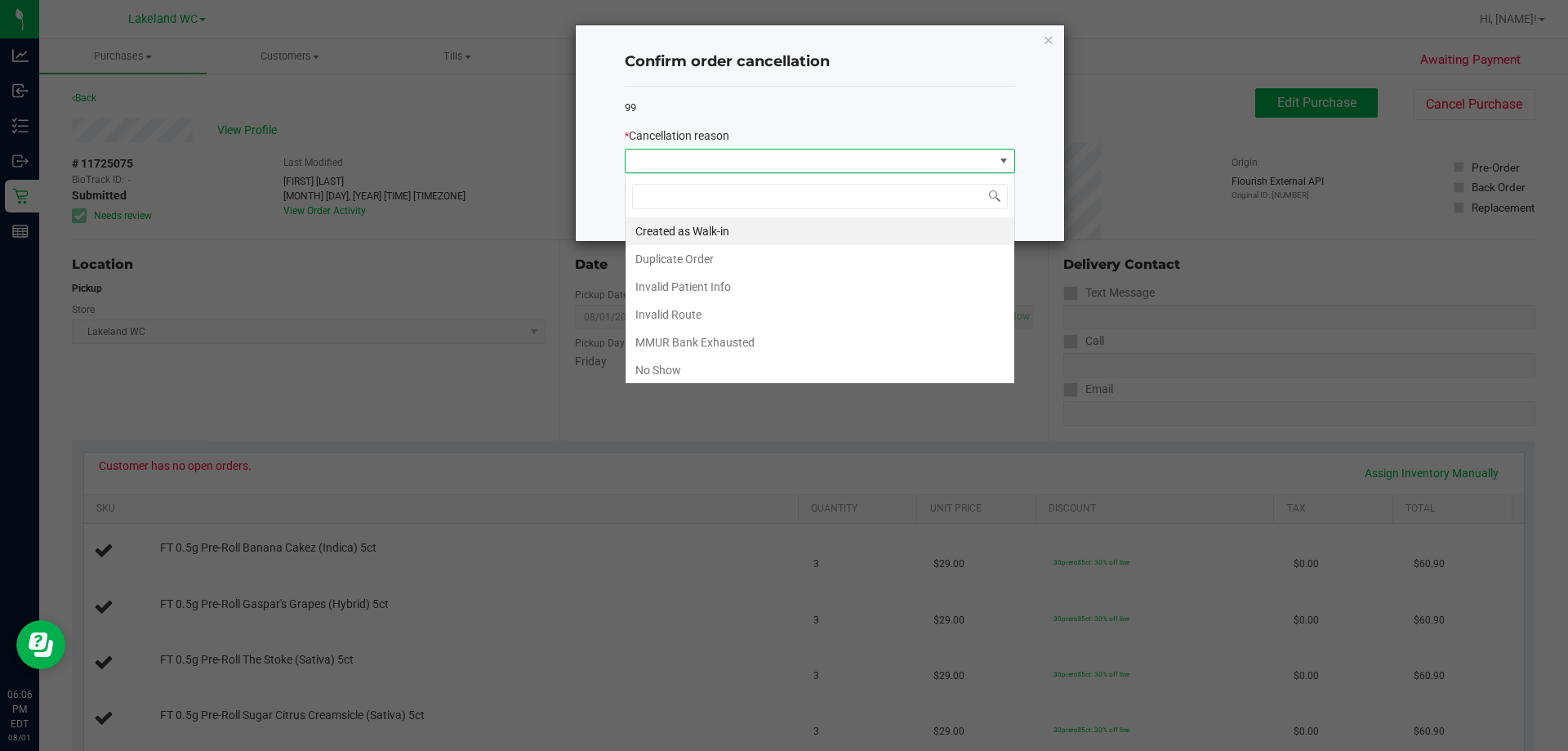 scroll, scrollTop: 81695, scrollLeft: 81276, axis: both 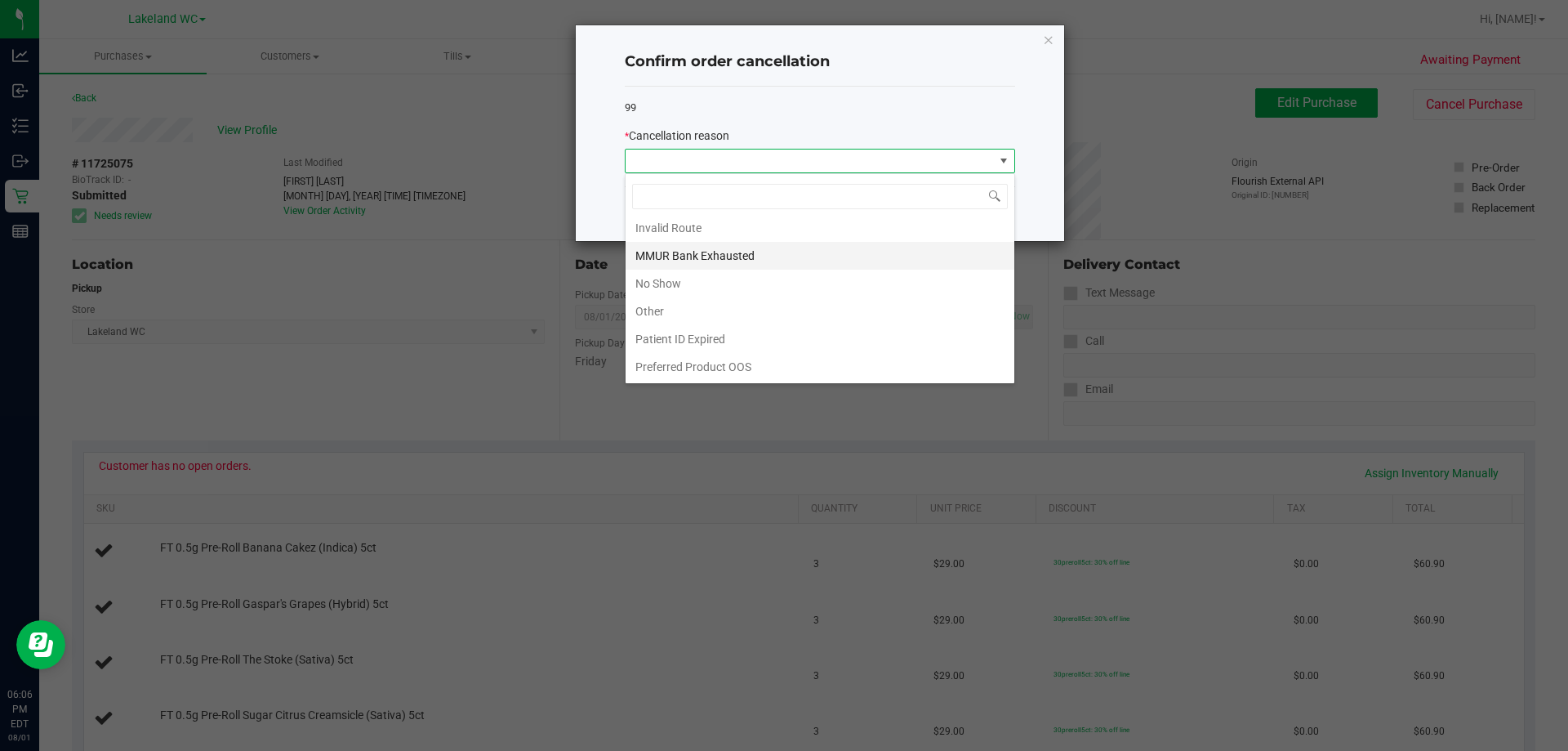 click on "MMUR Bank Exhausted" at bounding box center [820, 256] 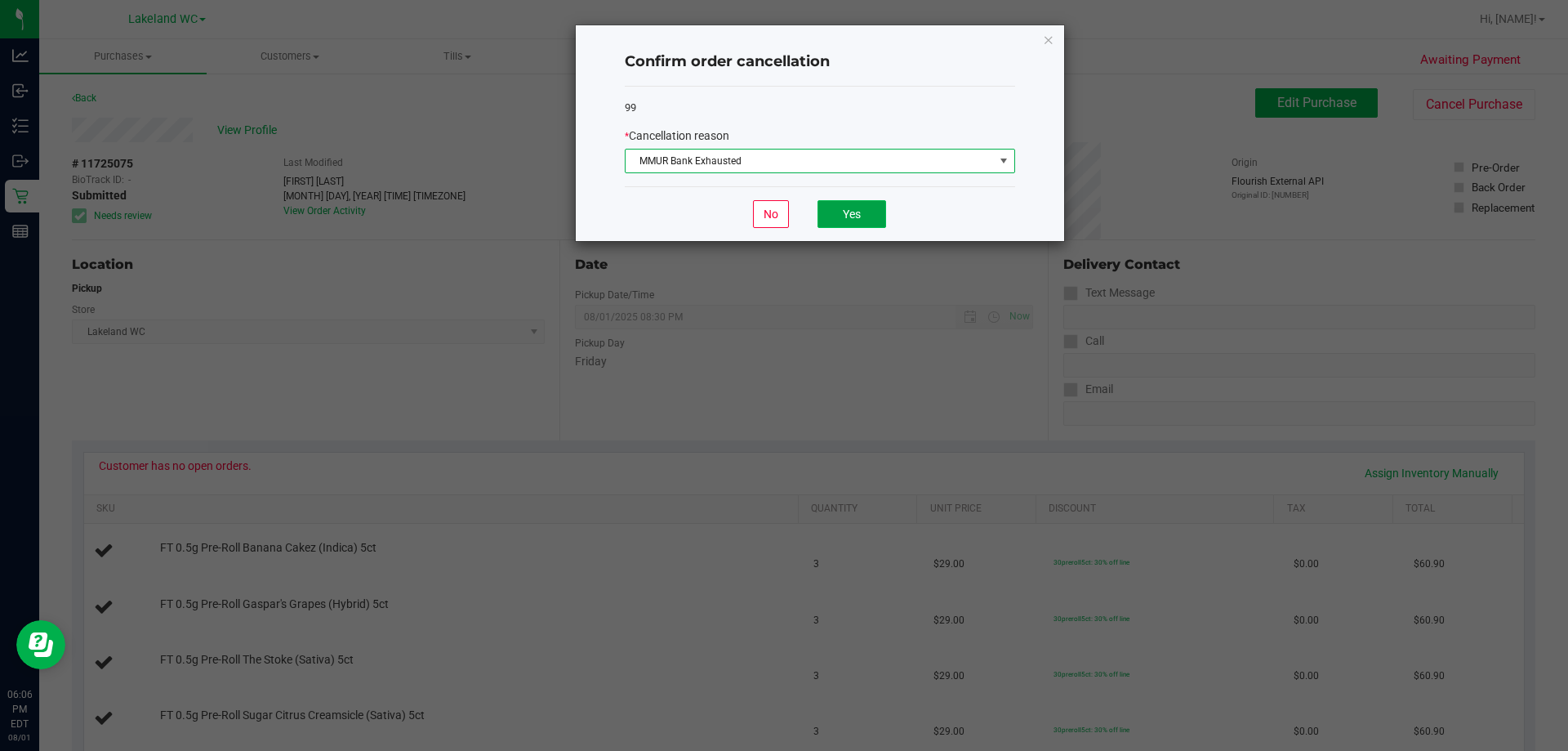 click on "Yes" 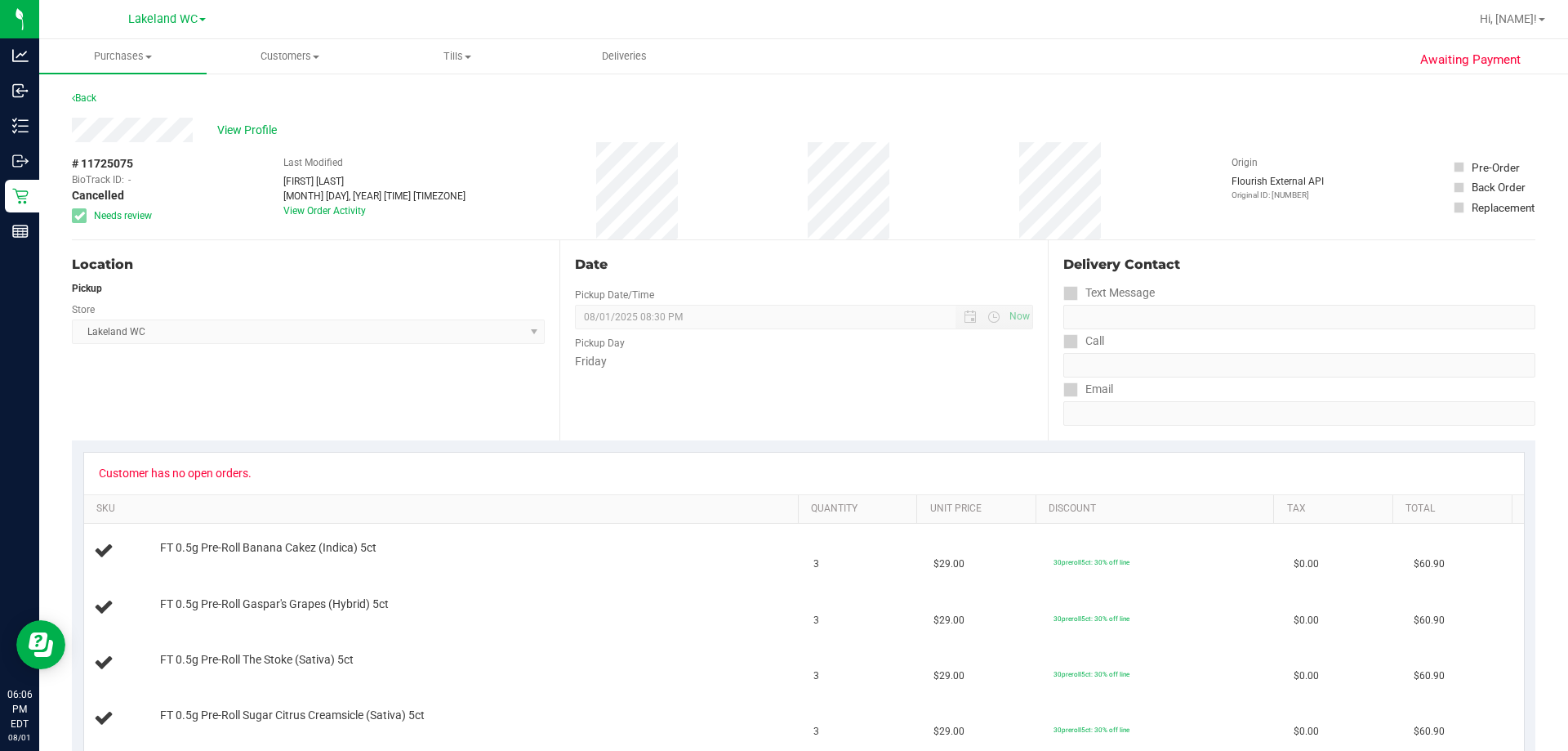 click on "Location
Pickup
Store
Lakeland WC Select Store Bonita Springs WC Boynton Beach WC Bradenton WC Brandon WC Brooksville WC Call Center Clermont WC Crestview WC Deerfield Beach WC Delray Beach WC Deltona WC Ft Walton Beach WC Ft. Lauderdale WC Ft. Myers WC Gainesville WC Jax Atlantic WC JAX DC REP Jax WC Key West WC Lakeland WC Largo WC Lehigh Acres DC REP Merritt Island WC Miami 72nd WC Miami Beach WC Miami Dadeland WC Miramar DC REP New Port Richey WC North Palm Beach WC North Port WC Ocala WC Orange Park WC Orlando Colonial WC Orlando DC REP Orlando WC Oviedo WC Palm Bay WC Palm Coast WC Panama City WC Pensacola WC Port Orange WC Port St. Lucie WC Sebring WC South Tampa WC St. Pete WC Summerfield WC Tallahassee DC REP Tallahassee WC Tampa DC Testing Tampa Warehouse Tampa WC TX Austin DC TX Plano Retail WPB DC WPB WC" at bounding box center [315, 340] 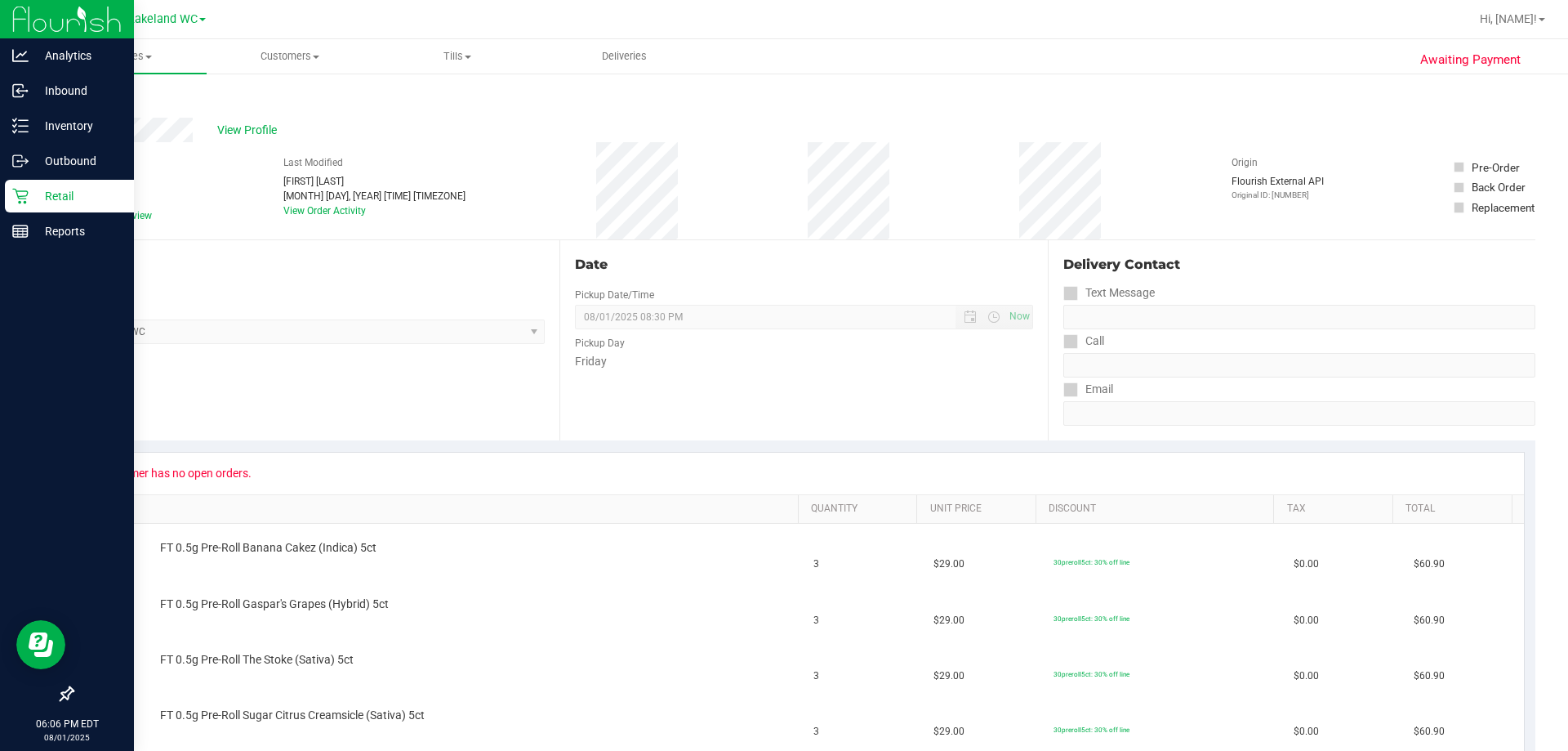 click on "Retail" at bounding box center [78, 196] 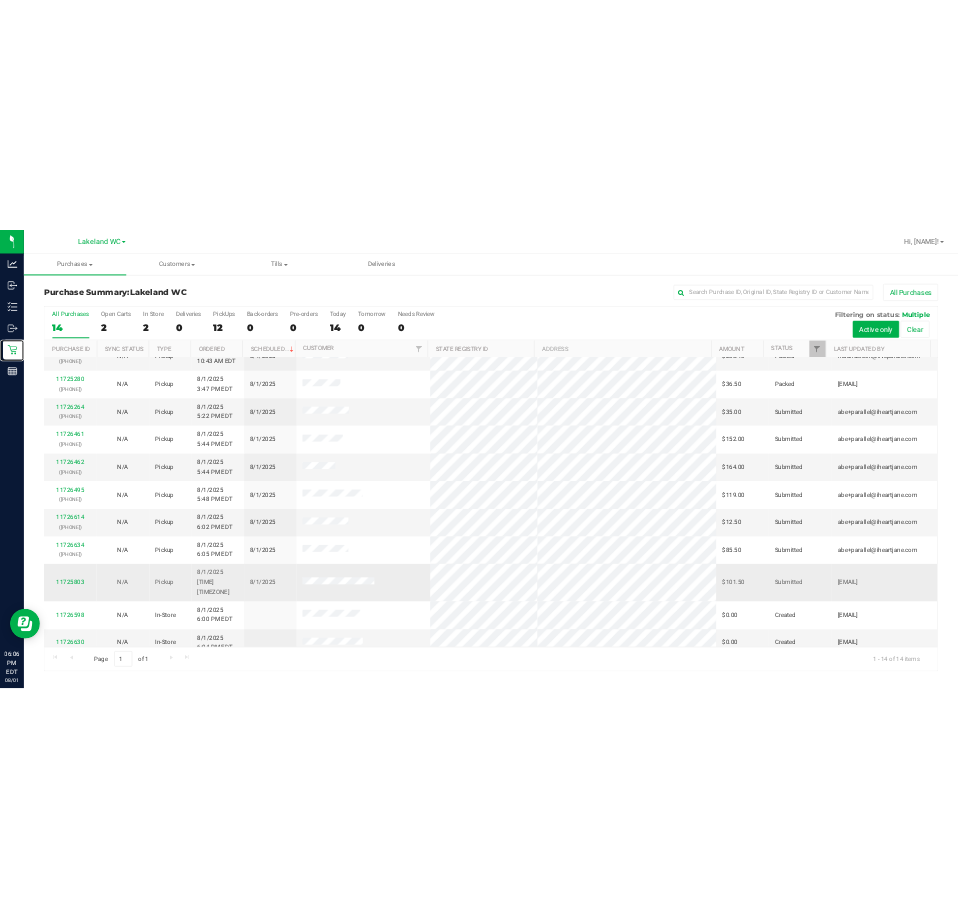 scroll, scrollTop: 0, scrollLeft: 0, axis: both 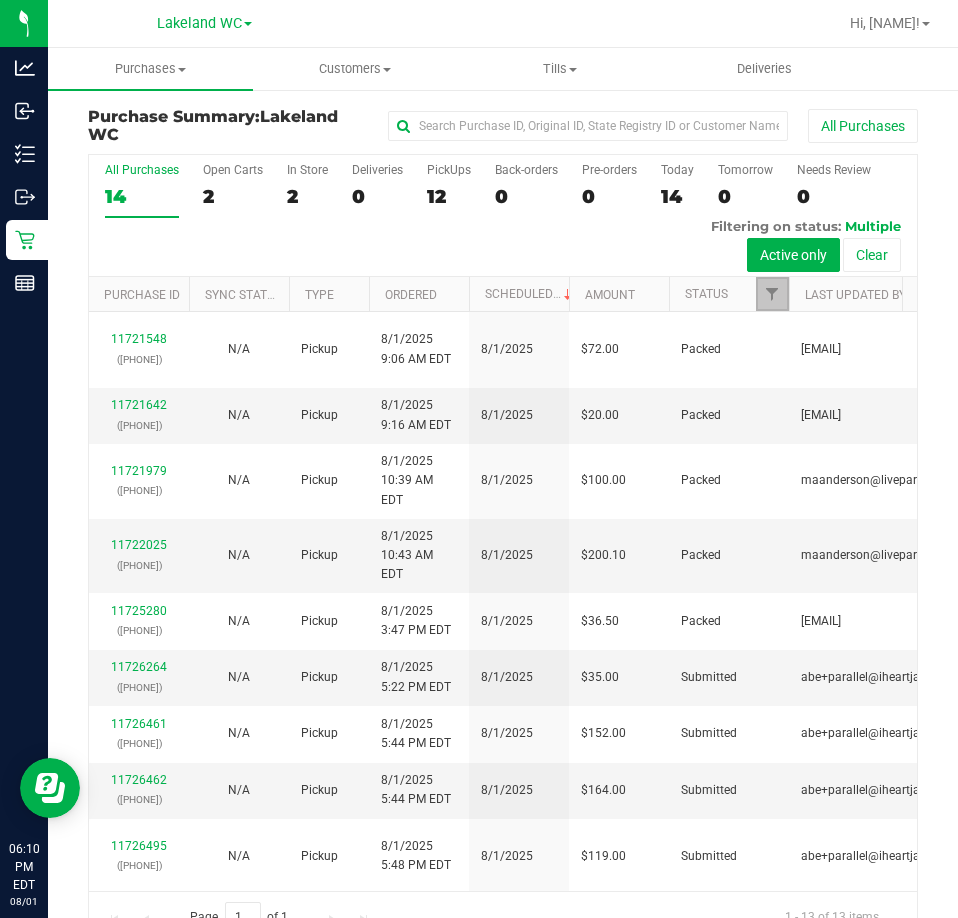 click at bounding box center [772, 294] 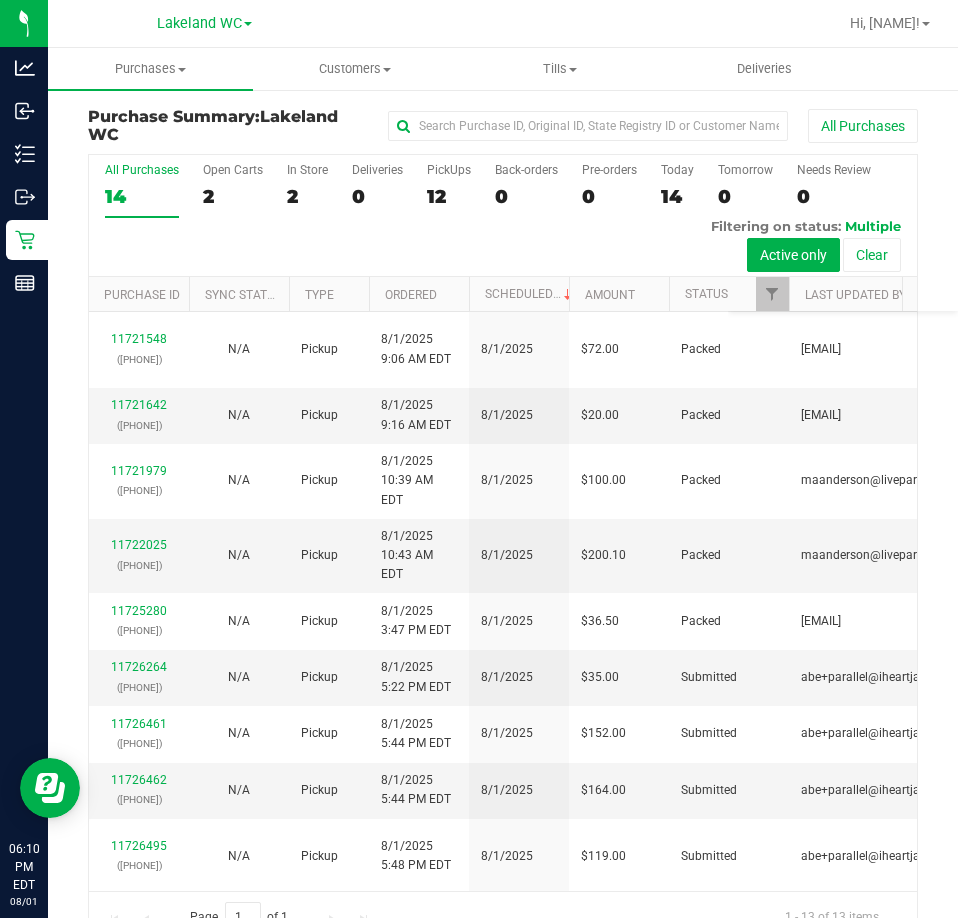 click on "All Purchases
14
Open Carts
2
In Store
2
Deliveries
0
PickUps
12
Back-orders
0
Pre-orders
0
Today
14
Tomorrow
0" at bounding box center (503, 216) 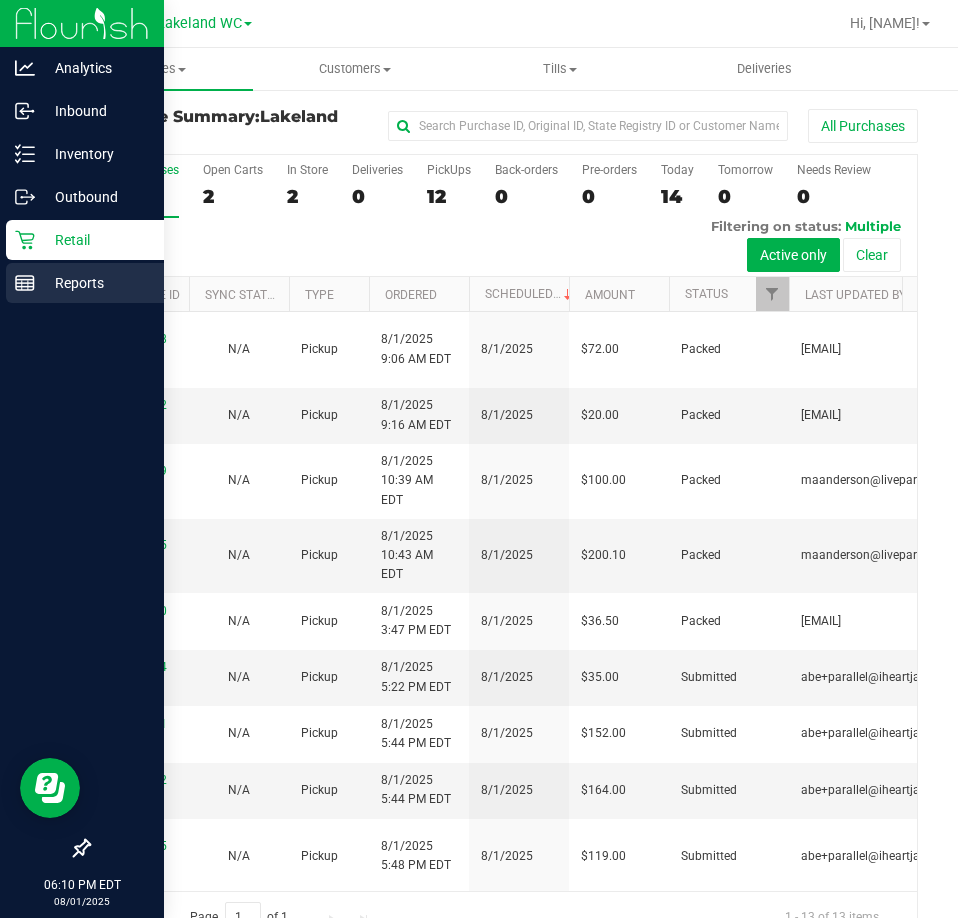 click on "Reports" at bounding box center (95, 283) 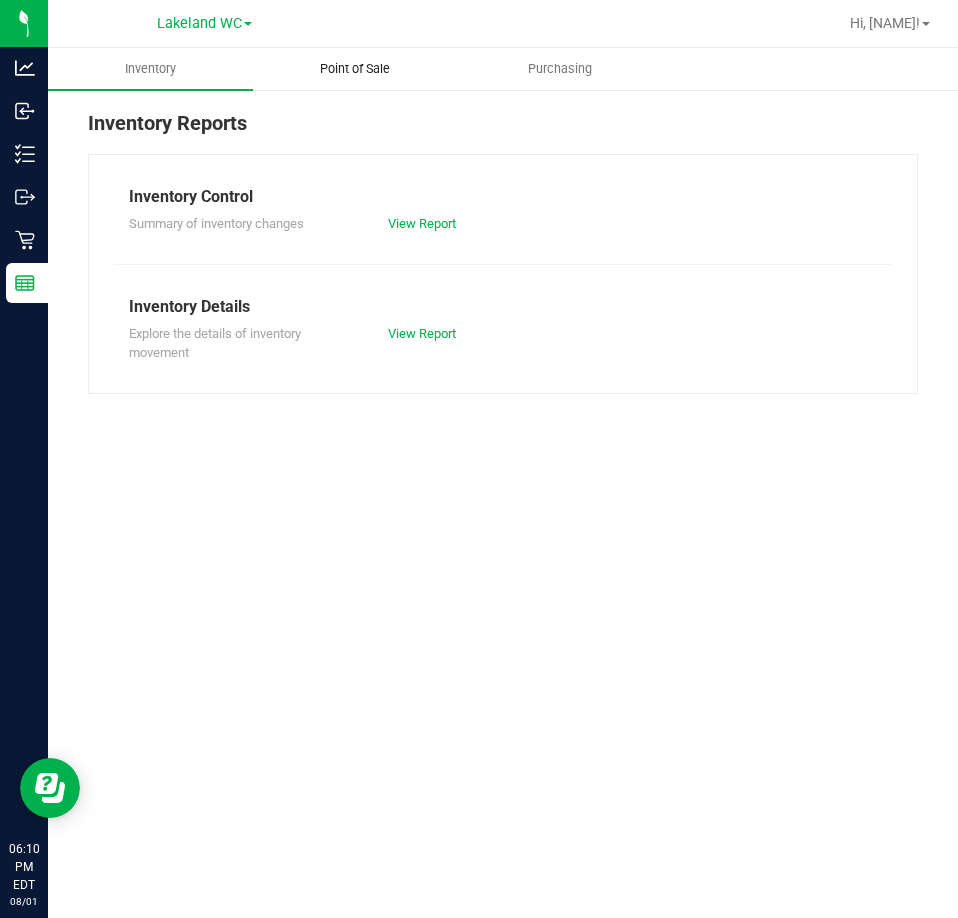 click on "Point of Sale" at bounding box center [355, 69] 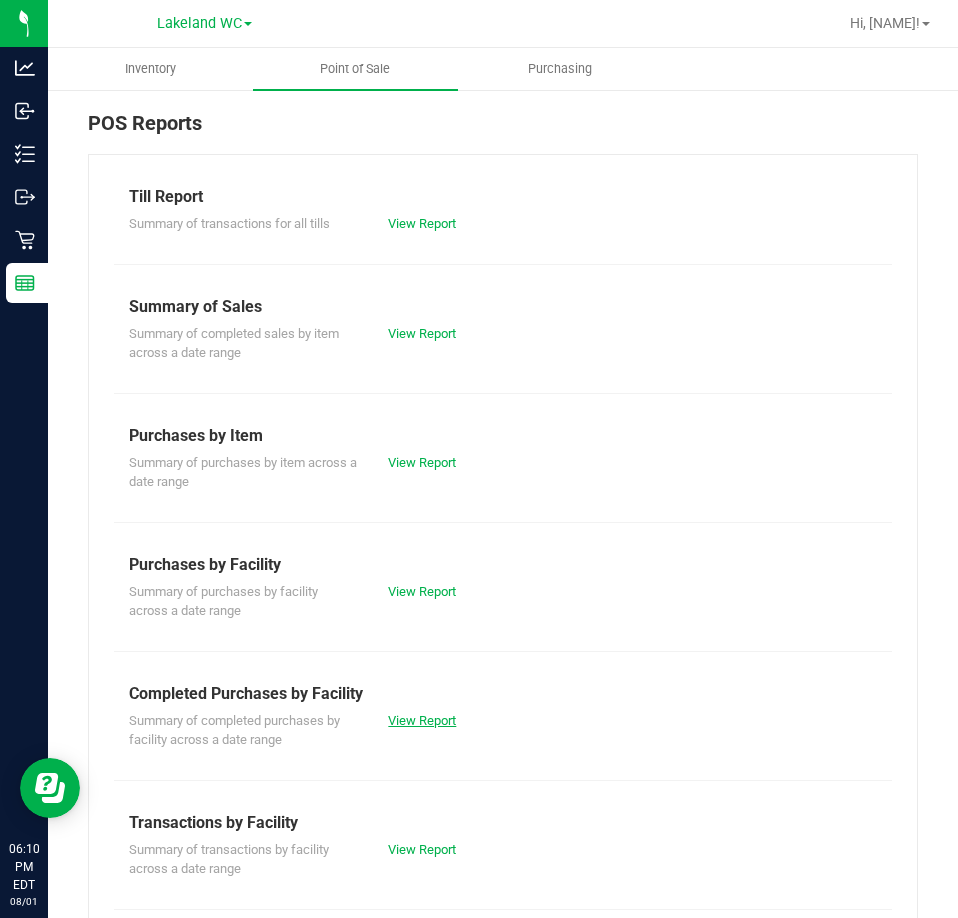 click on "View Report" at bounding box center (422, 720) 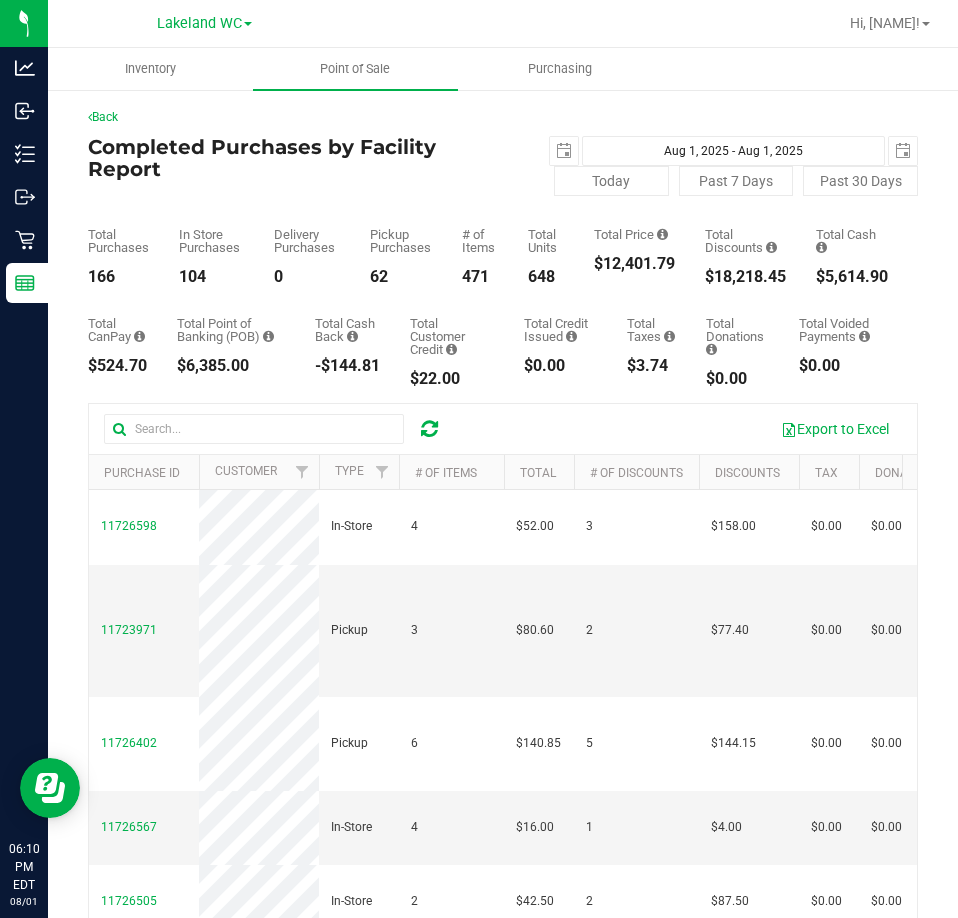 click on "[DATE]
[DATE] - [DATE]
[DATE]" at bounding box center (710, 151) 